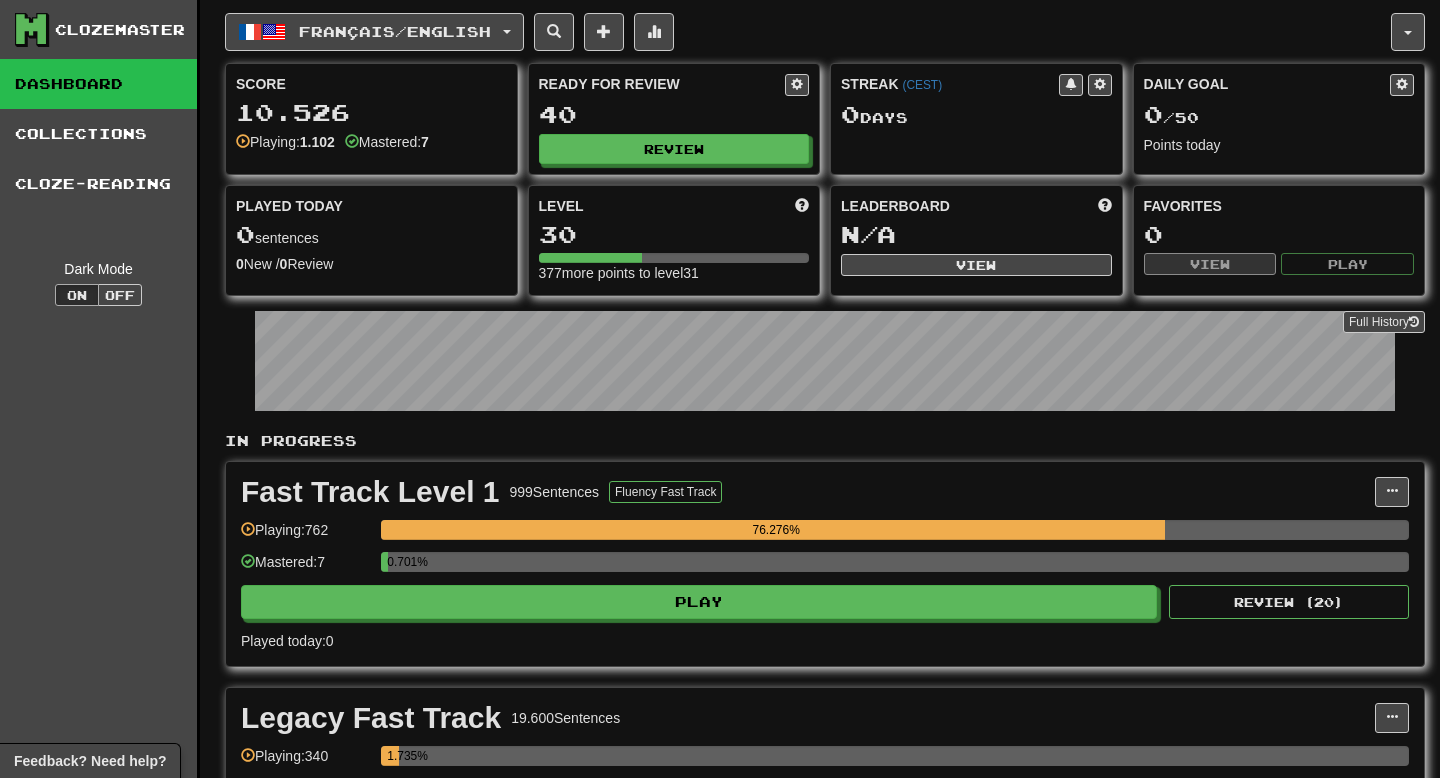 scroll, scrollTop: 0, scrollLeft: 0, axis: both 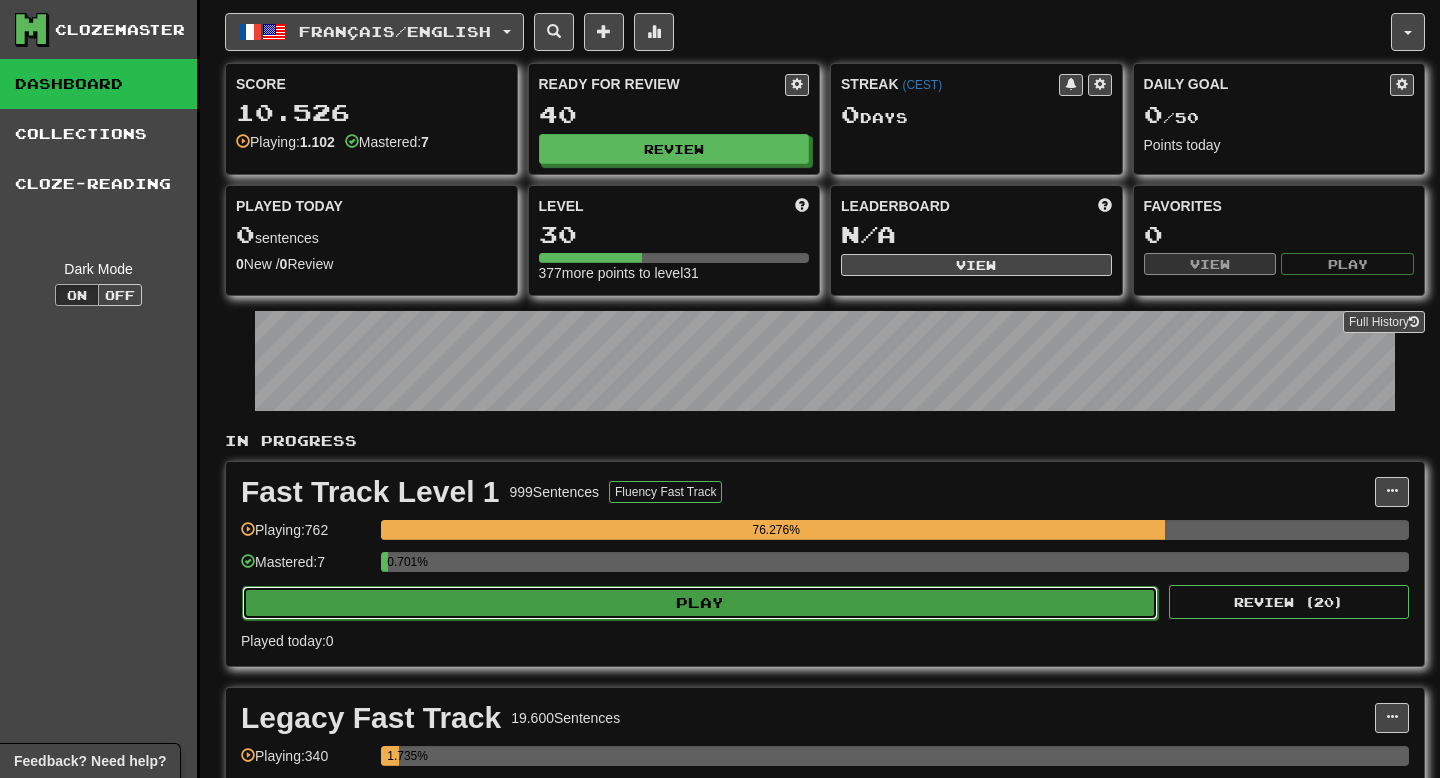 click on "Play" at bounding box center [700, 603] 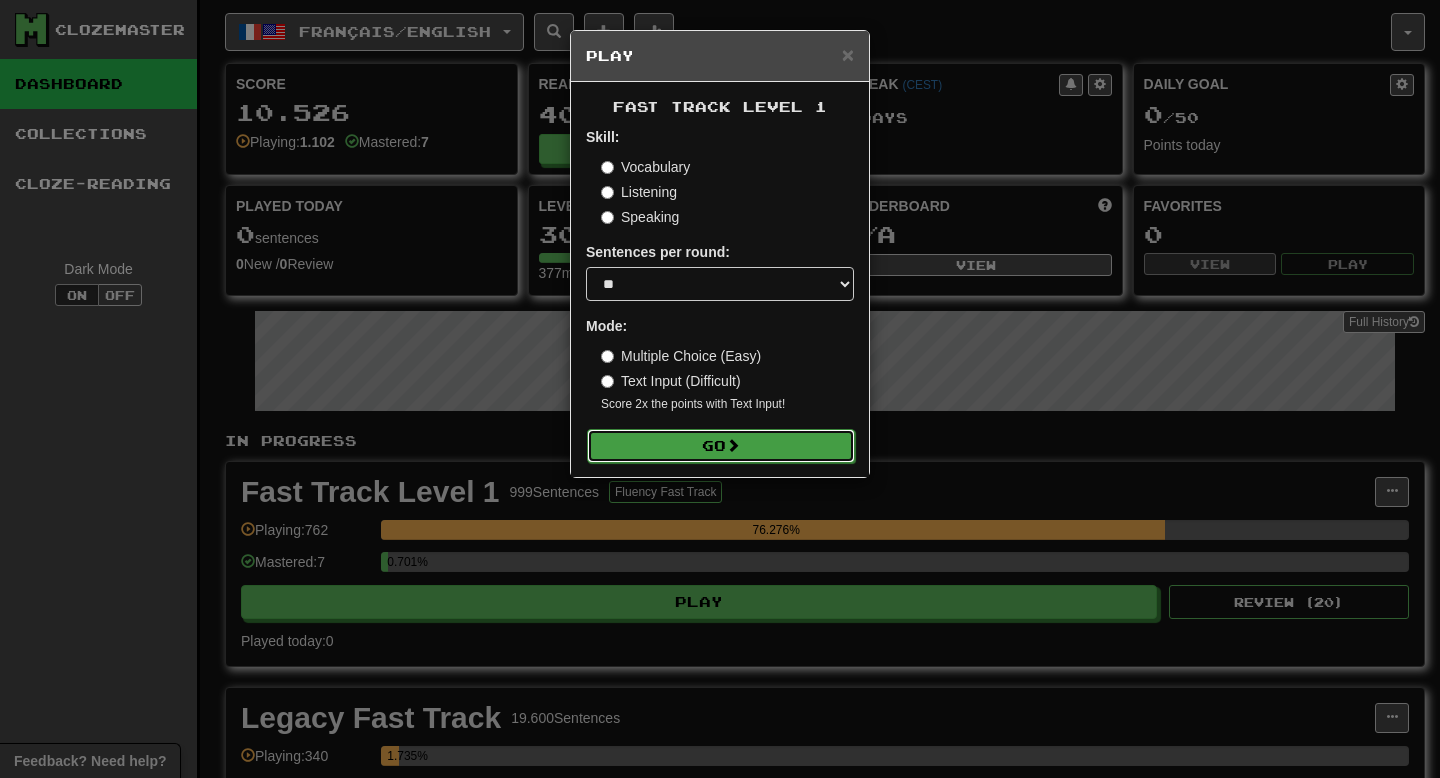 click on "Go" at bounding box center (721, 446) 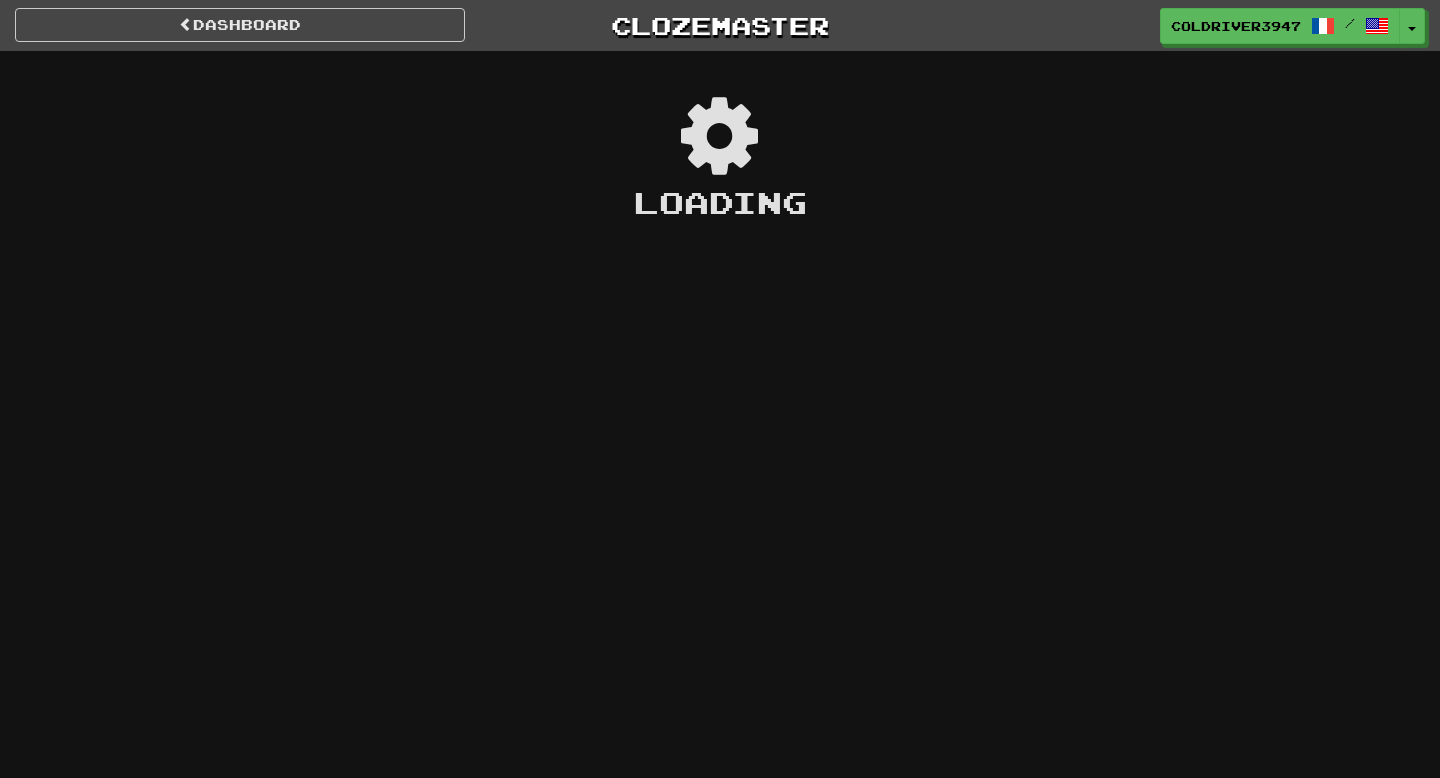 scroll, scrollTop: 0, scrollLeft: 0, axis: both 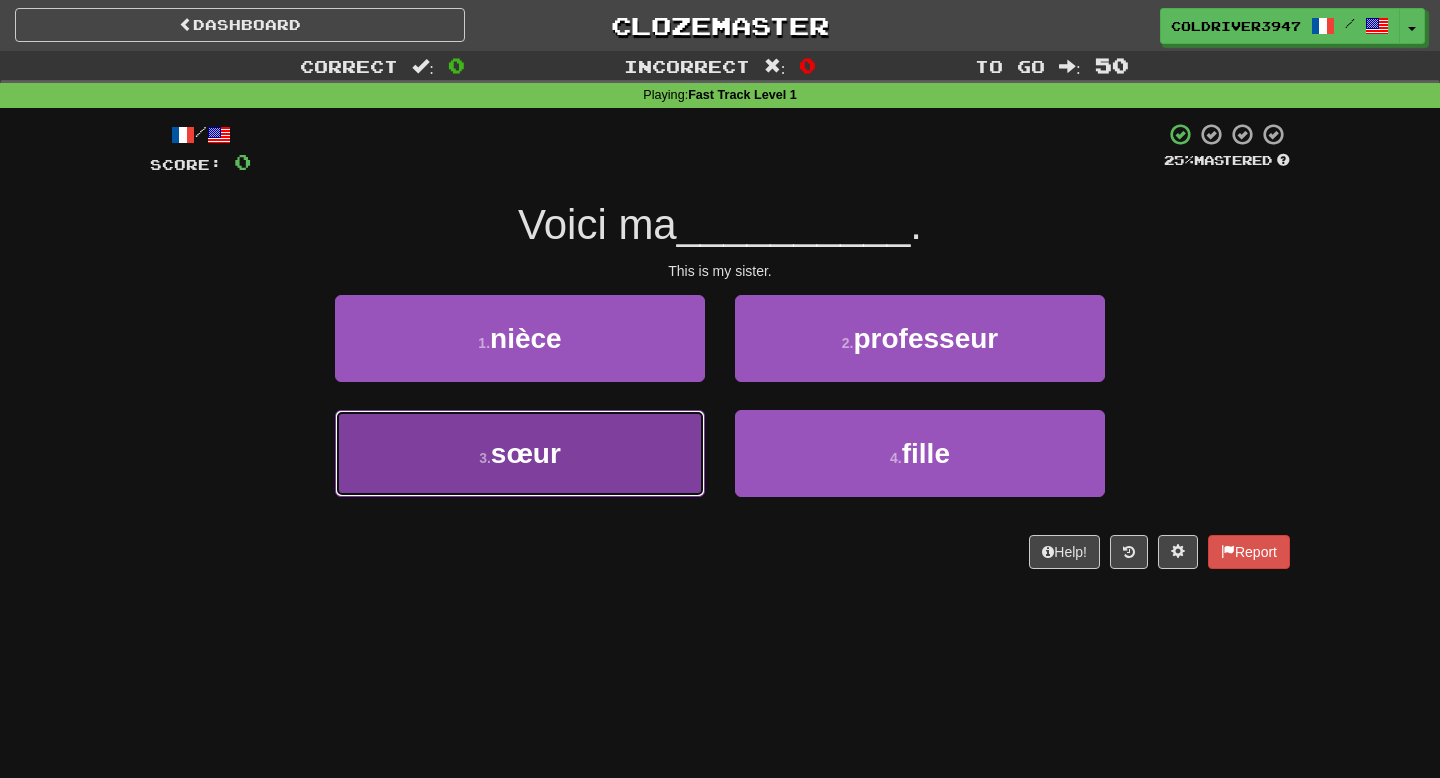 click on "3 .  sœur" at bounding box center (520, 453) 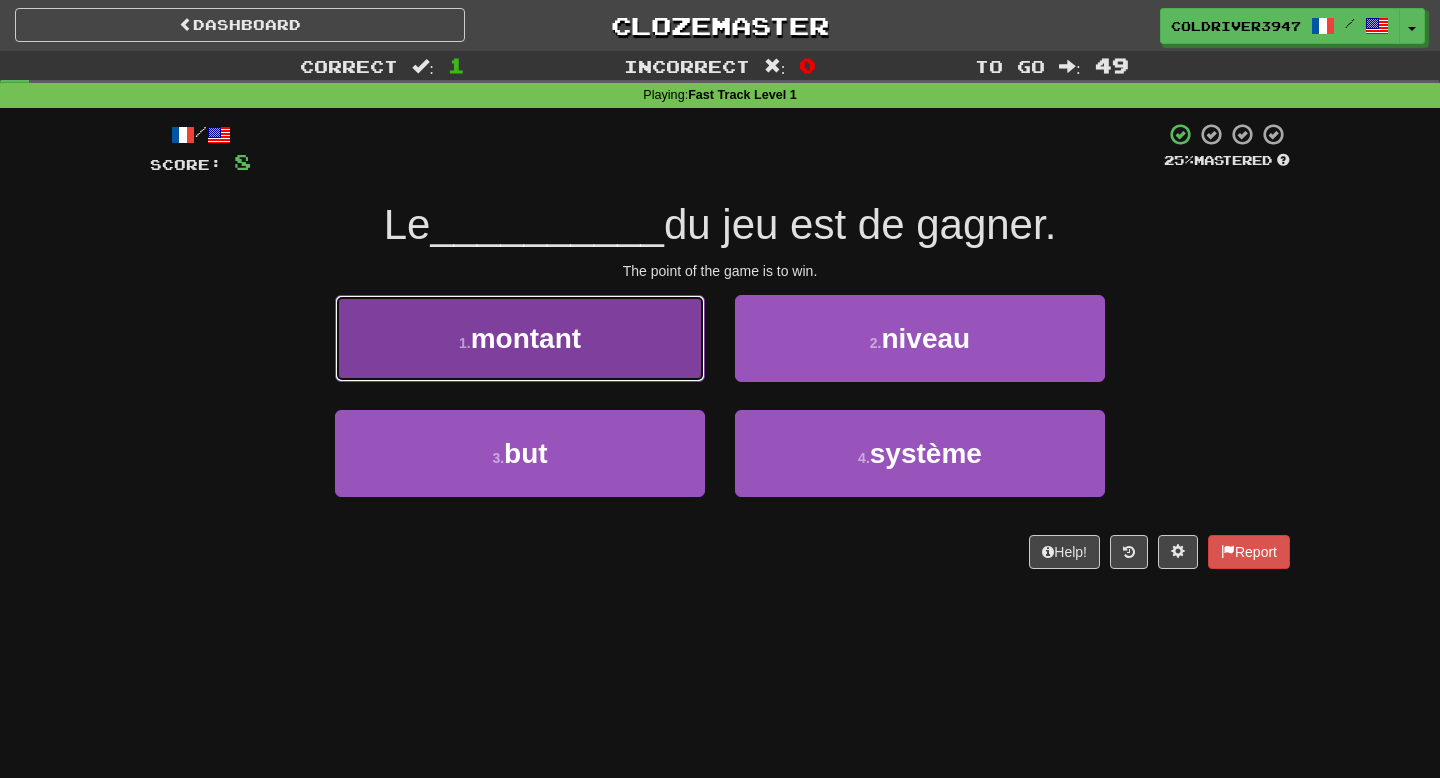 click on "1 .  montant" at bounding box center (520, 338) 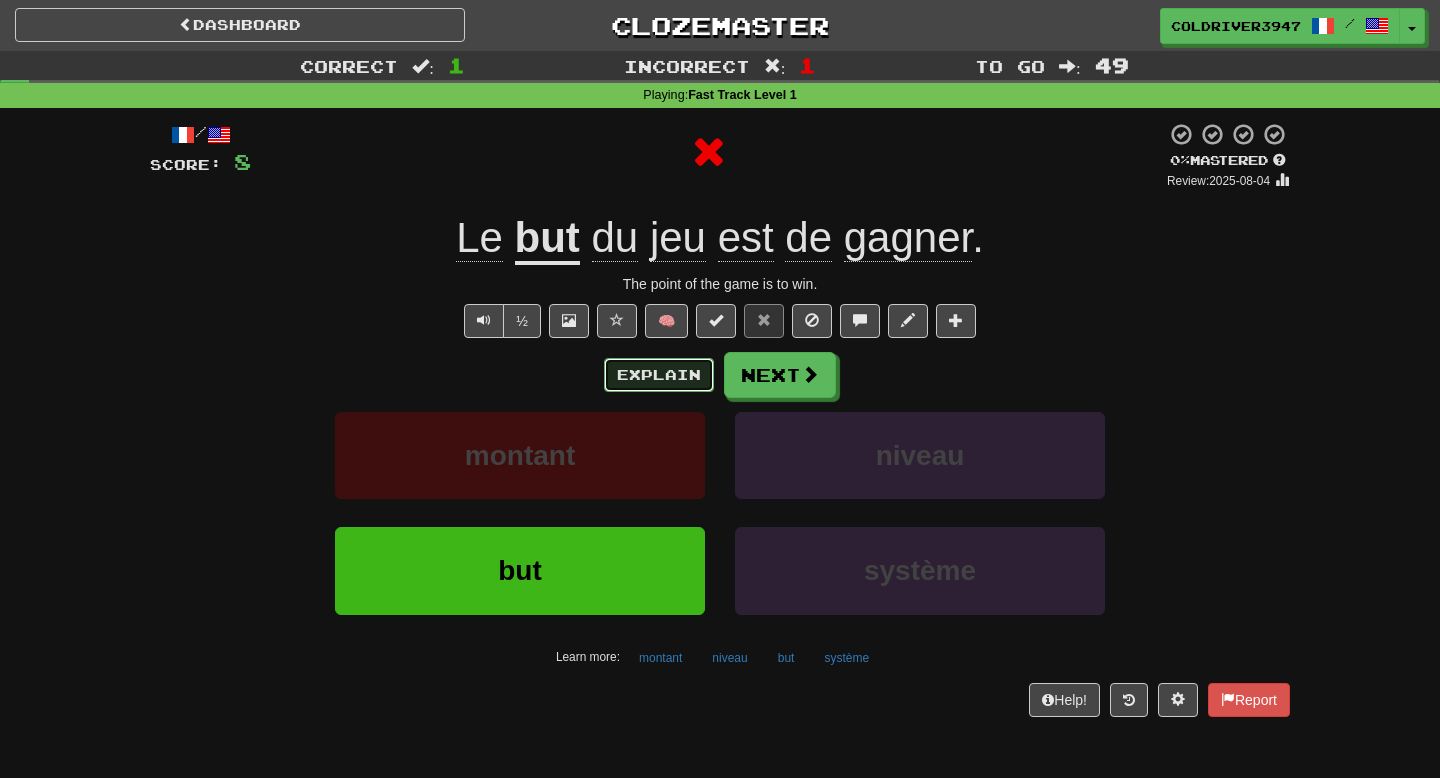 click on "Explain" at bounding box center [659, 375] 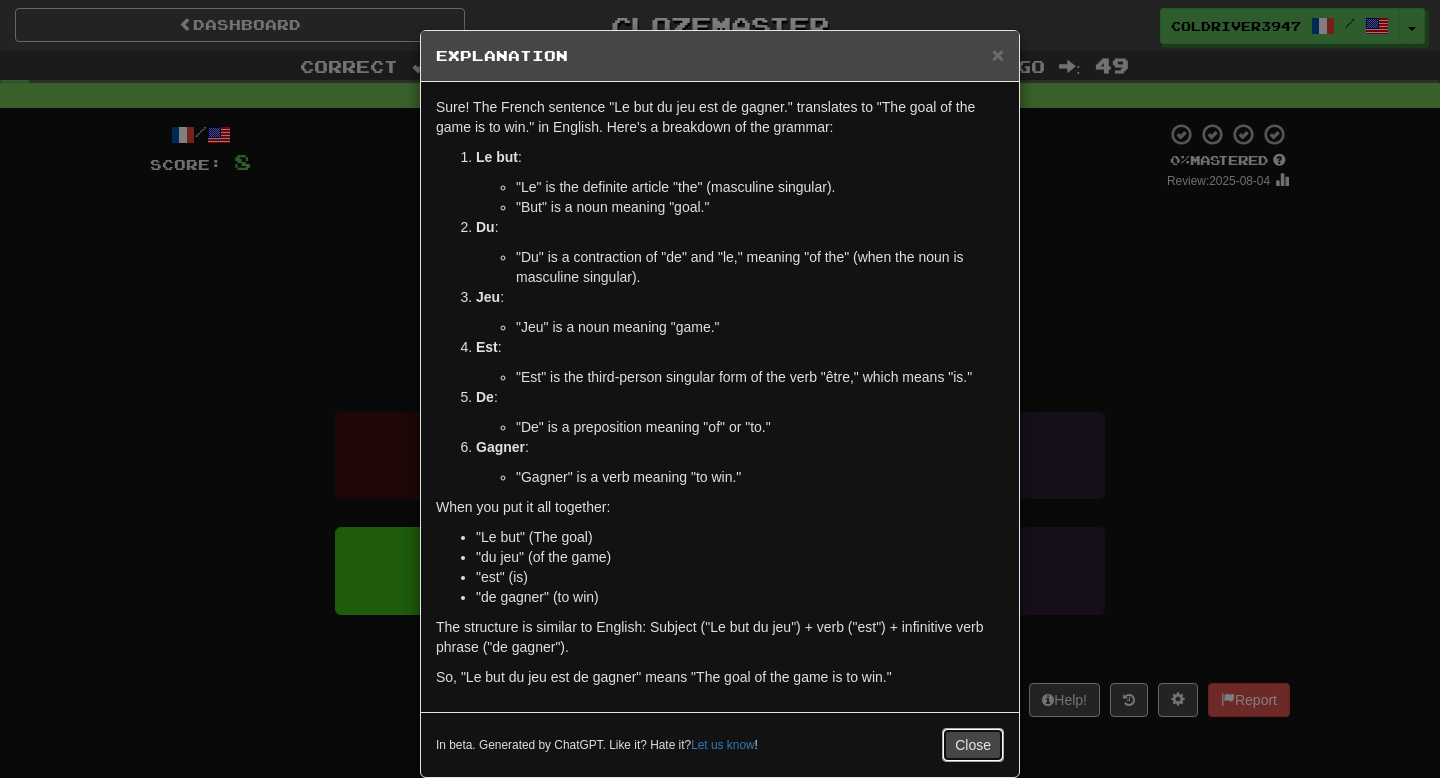 click on "Close" at bounding box center (973, 745) 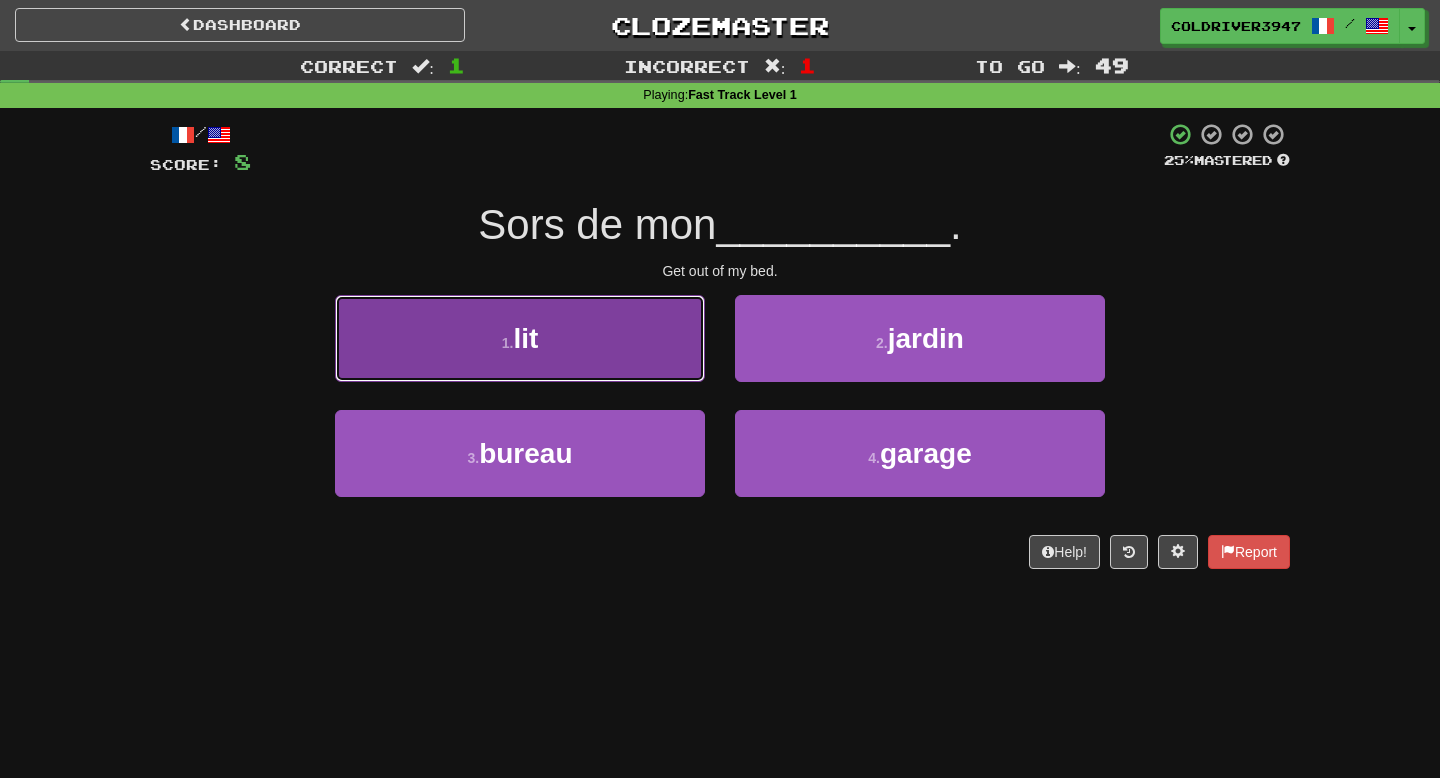 click on "1 .  lit" at bounding box center (520, 338) 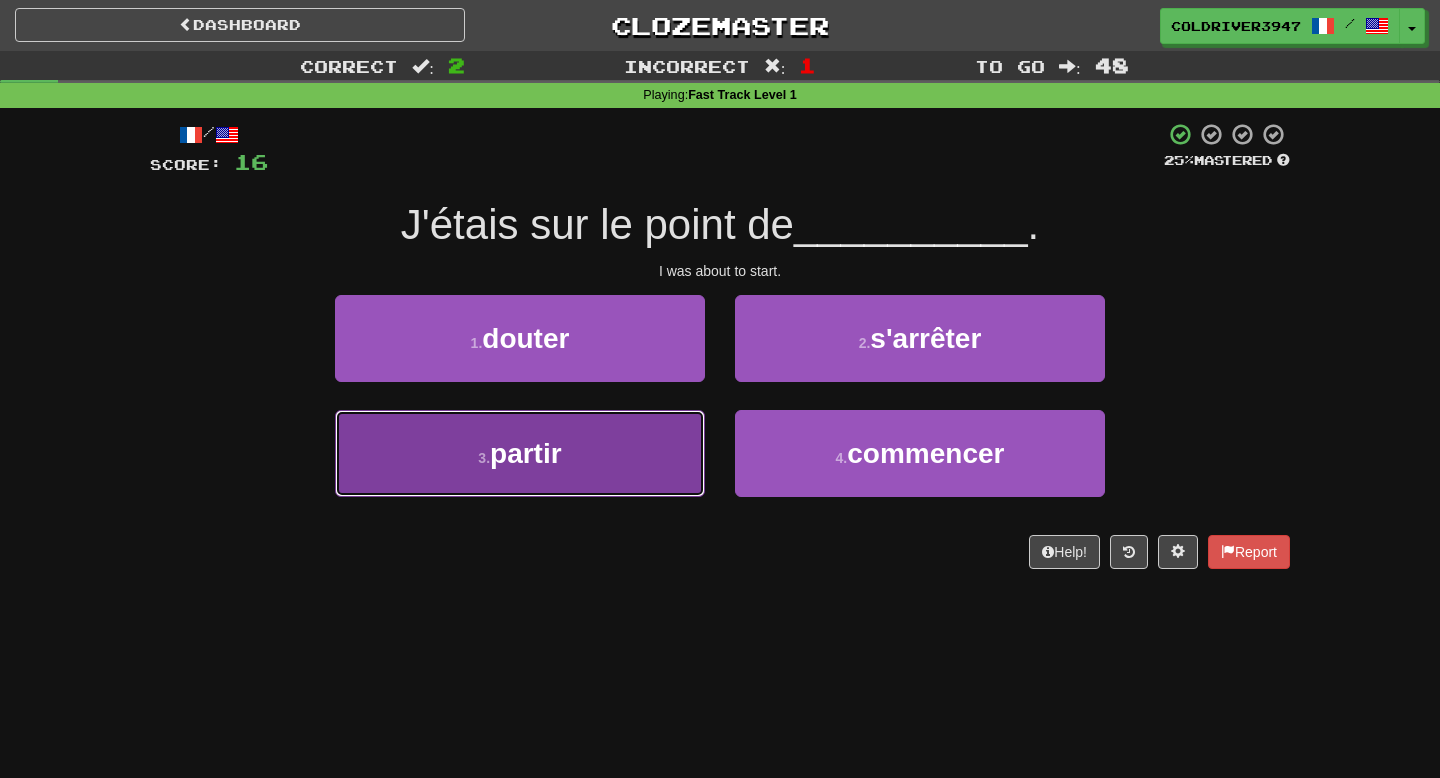 click on "3 .  partir" at bounding box center [520, 453] 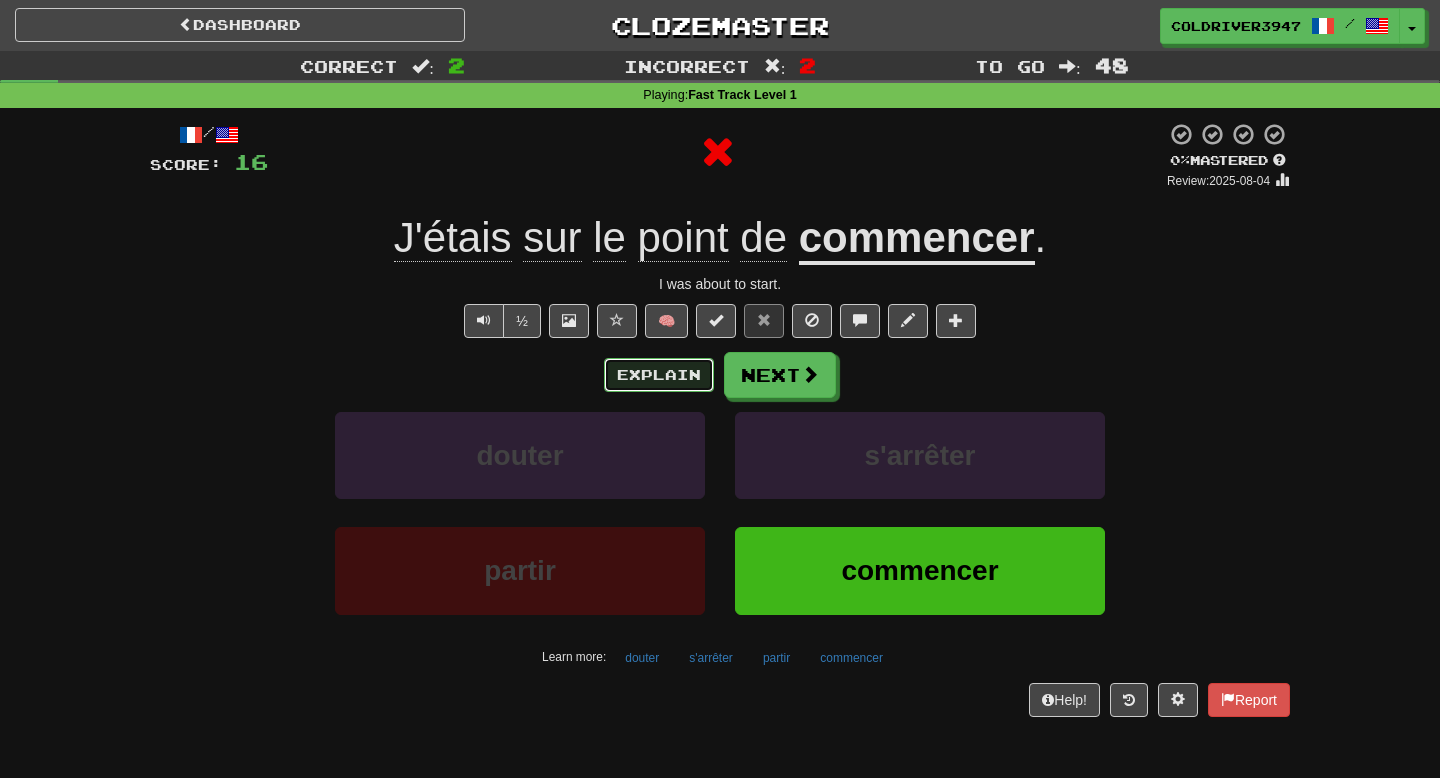 click on "Explain" at bounding box center (659, 375) 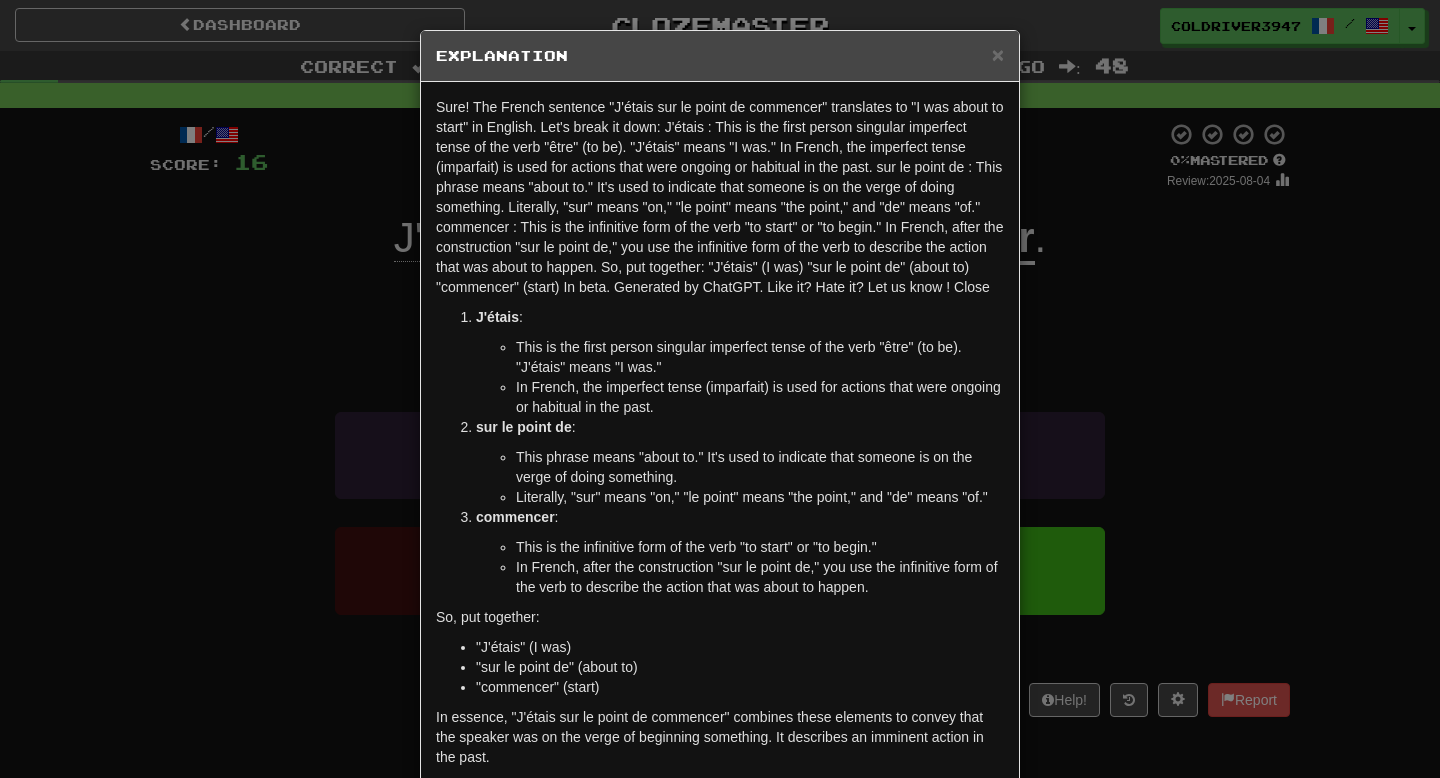 click on "Close" at bounding box center (973, 825) 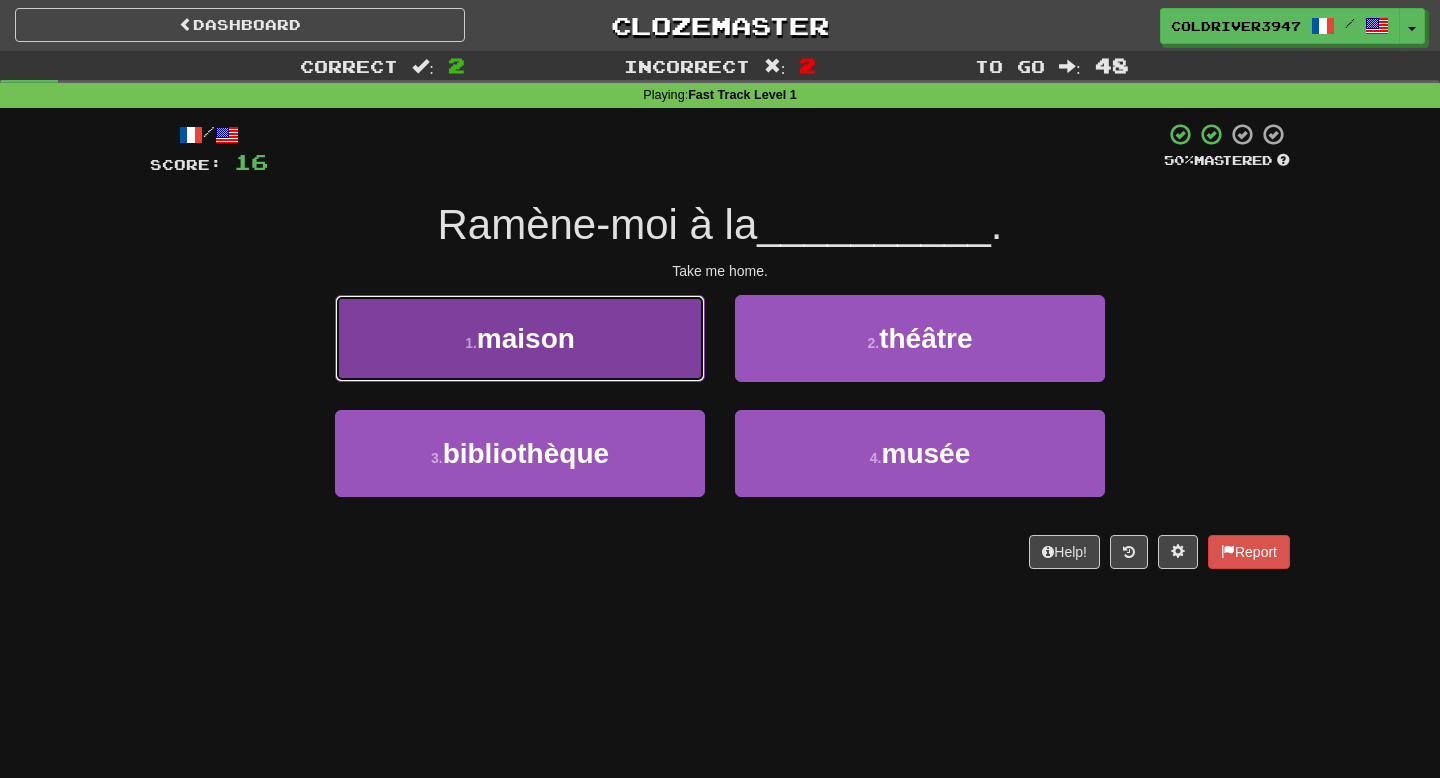click on "1 .  maison" at bounding box center [520, 338] 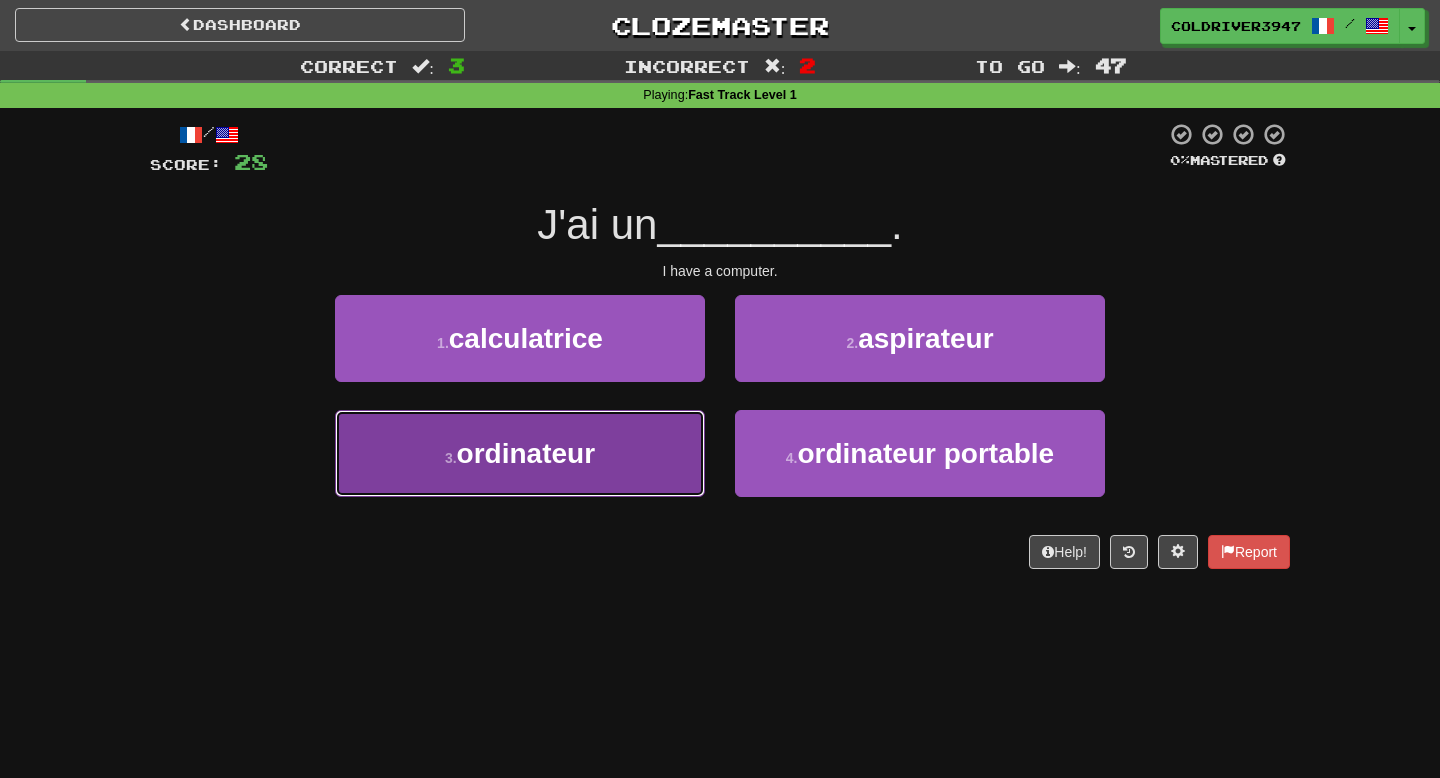 click on "3 .  ordinateur" at bounding box center (520, 453) 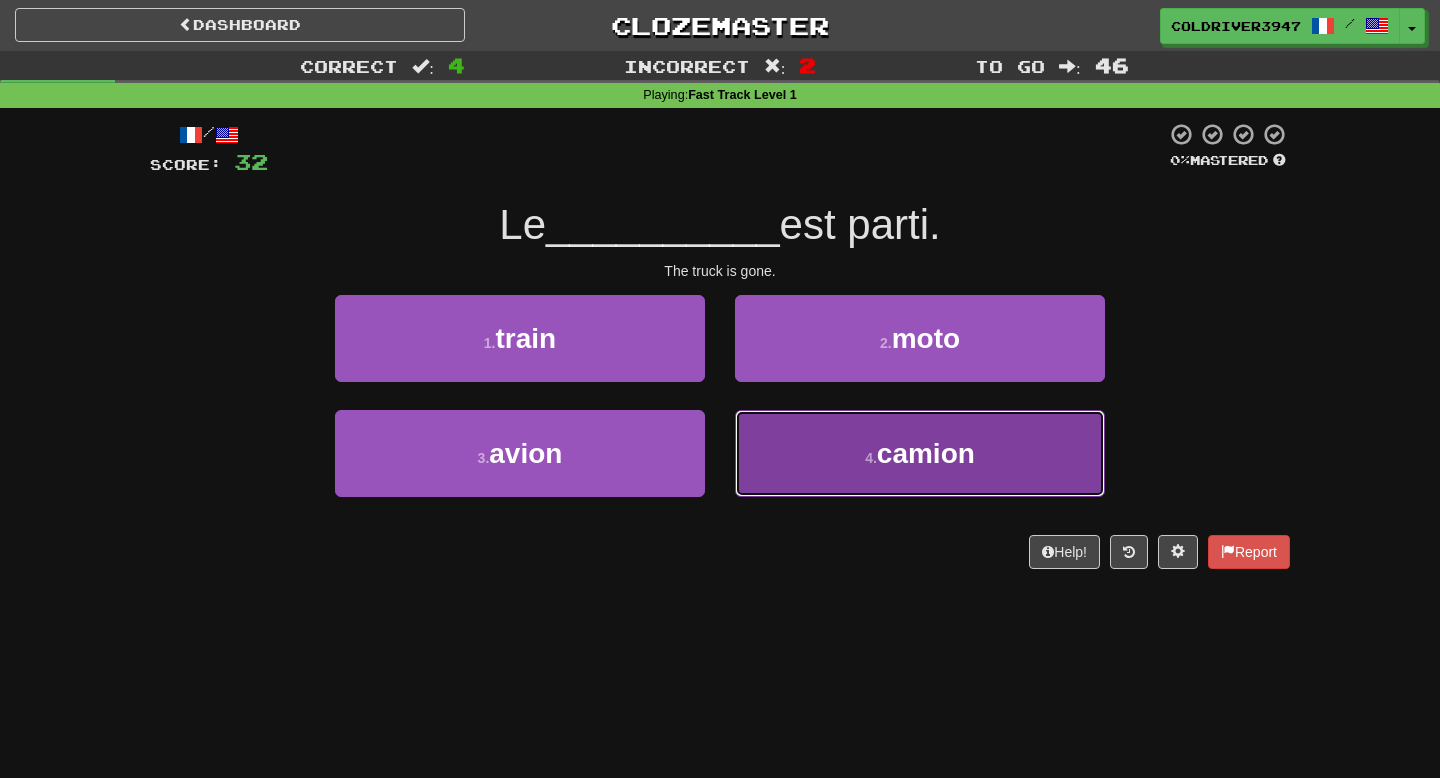 click on "4 .  camion" at bounding box center (920, 453) 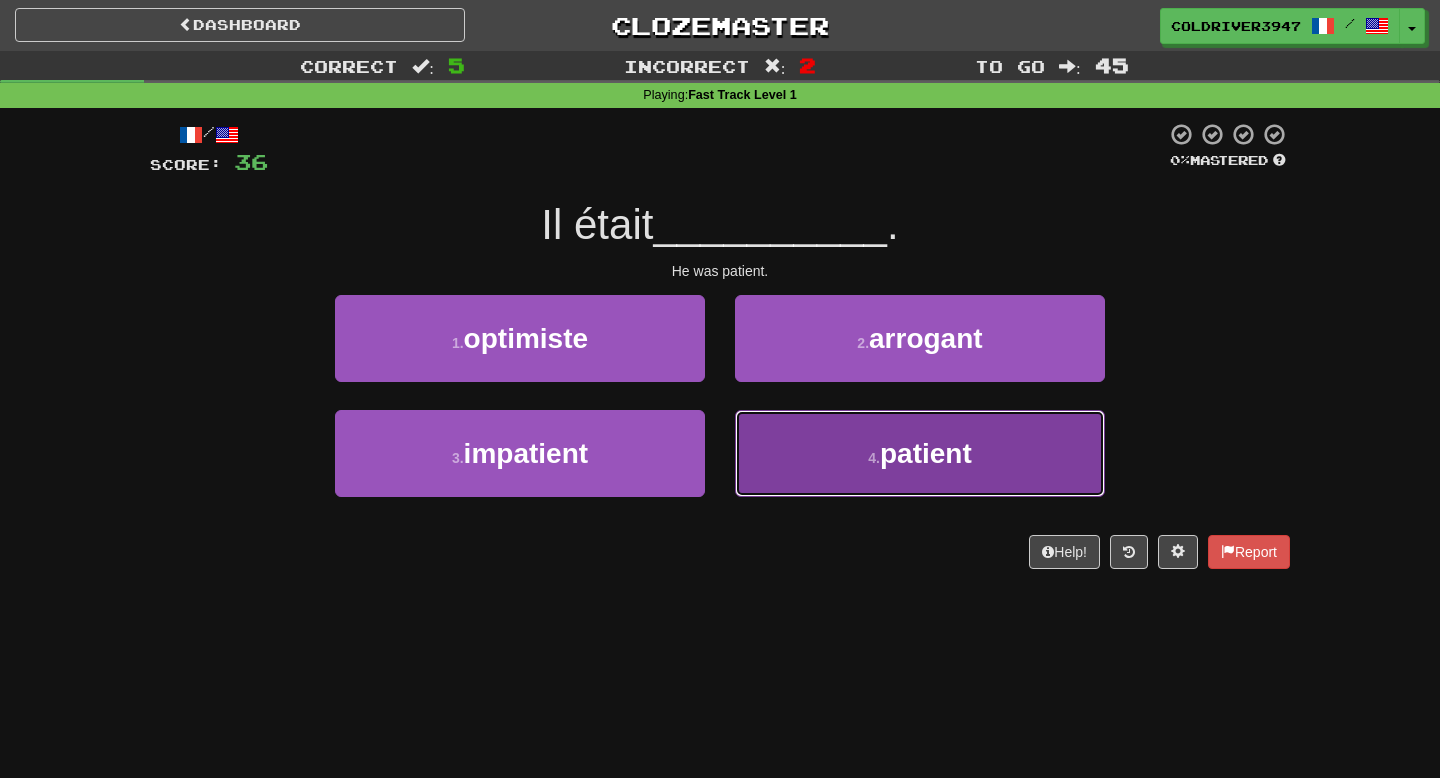 click on "4 .  patient" at bounding box center [920, 453] 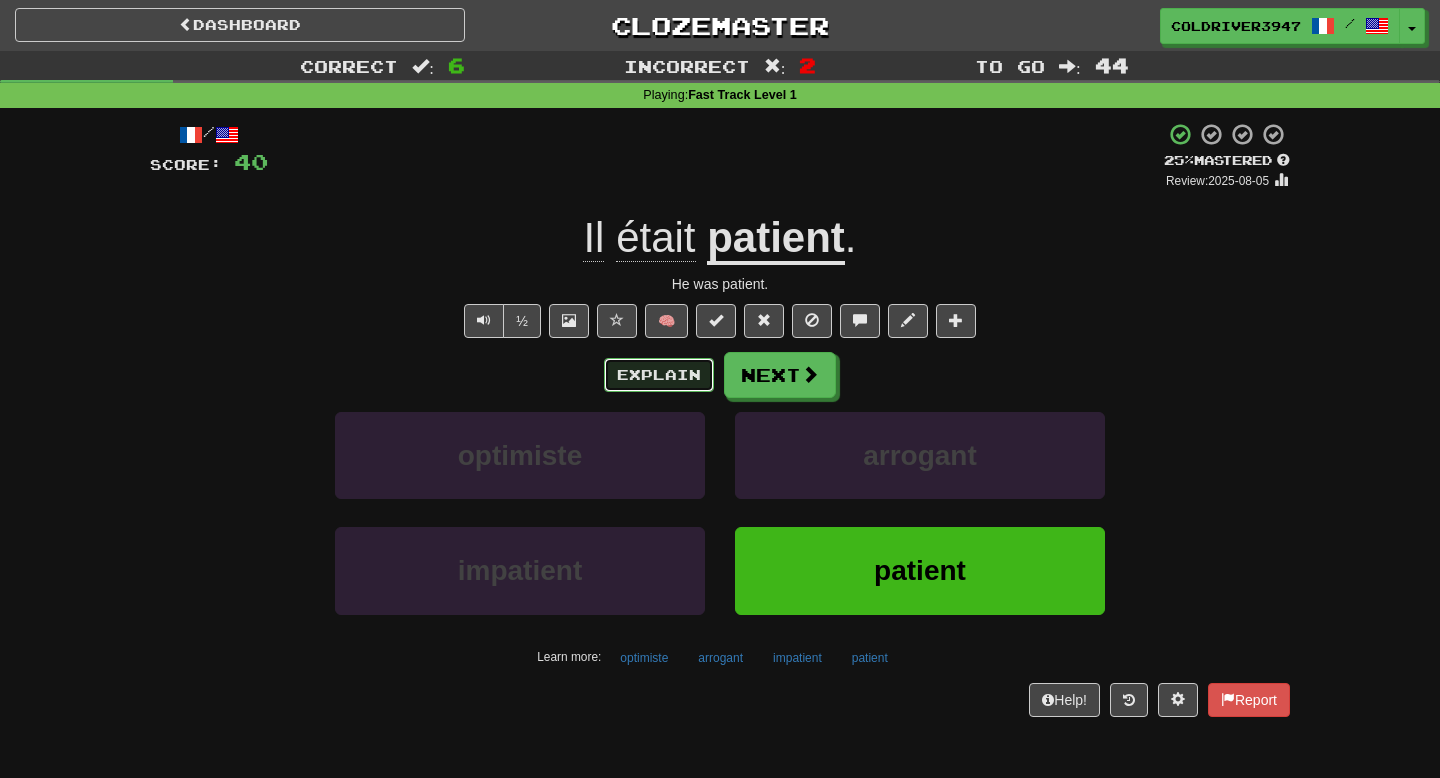 click on "Explain" at bounding box center (659, 375) 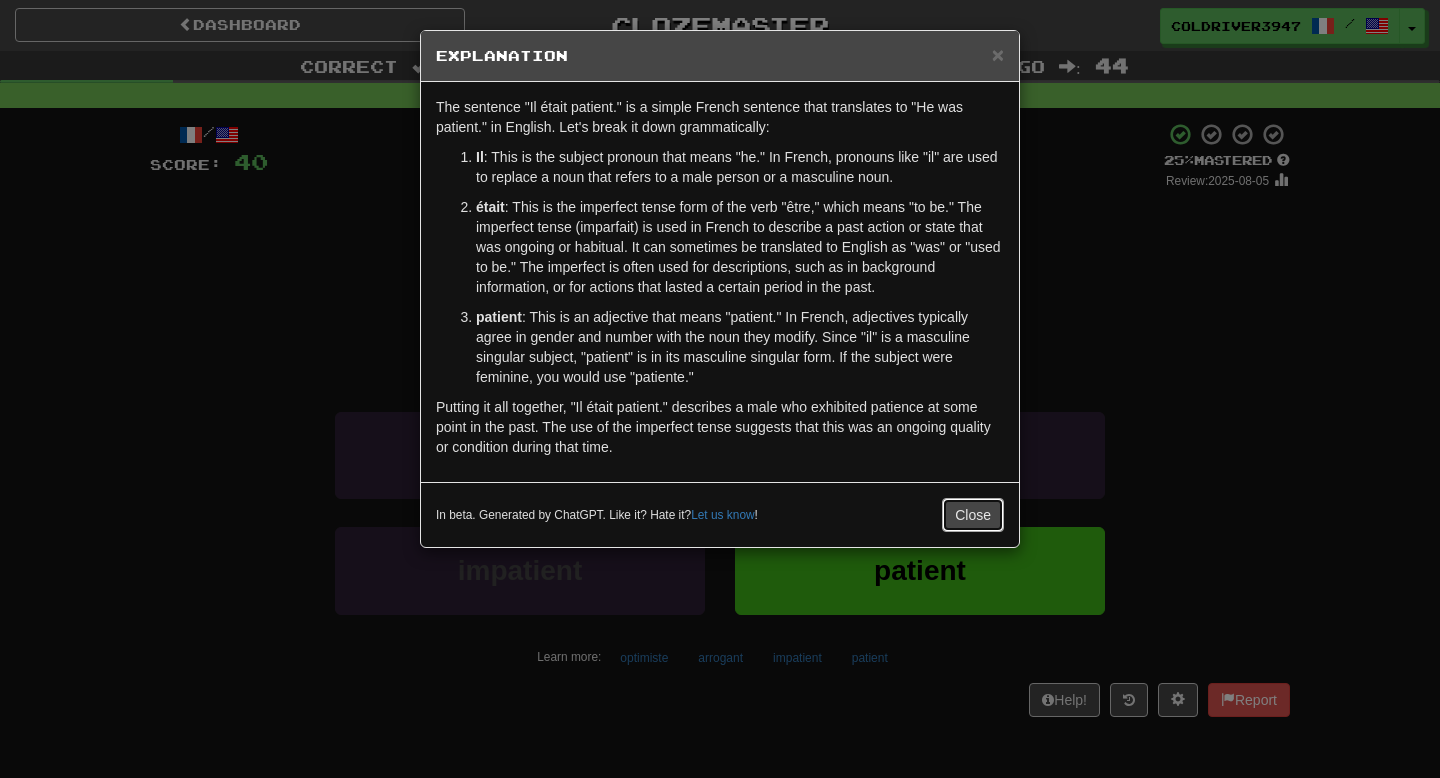 click on "Close" at bounding box center [973, 515] 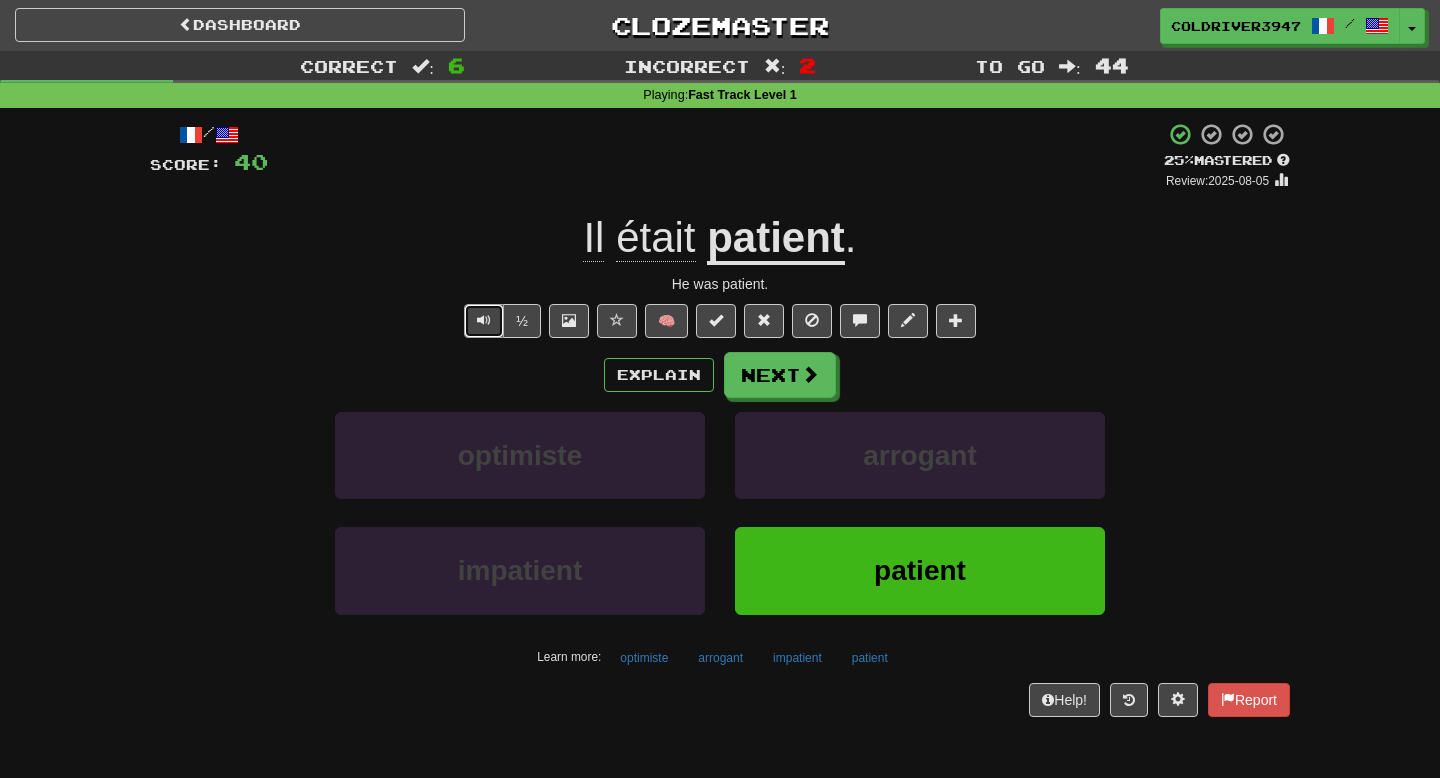 click at bounding box center [484, 321] 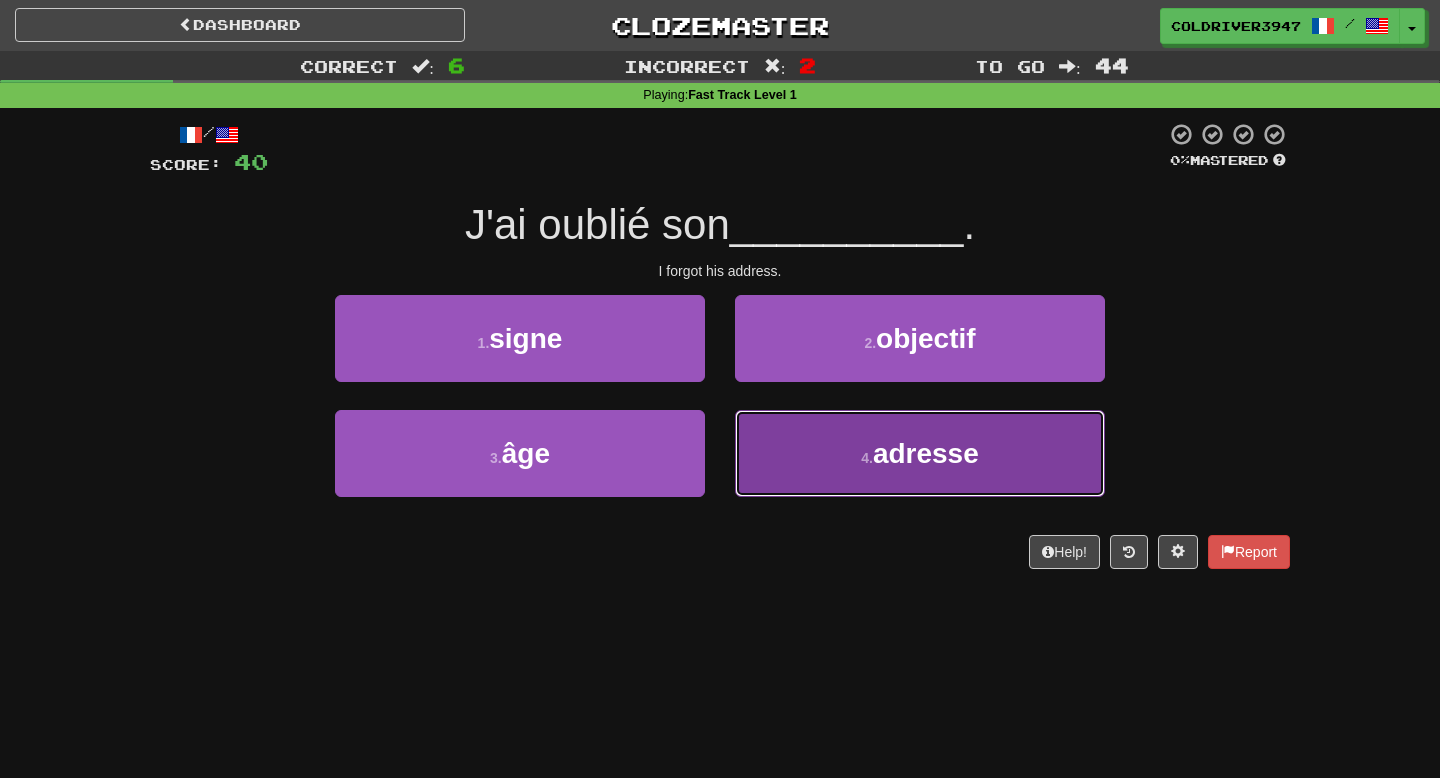 click on "4 .  adresse" at bounding box center [920, 453] 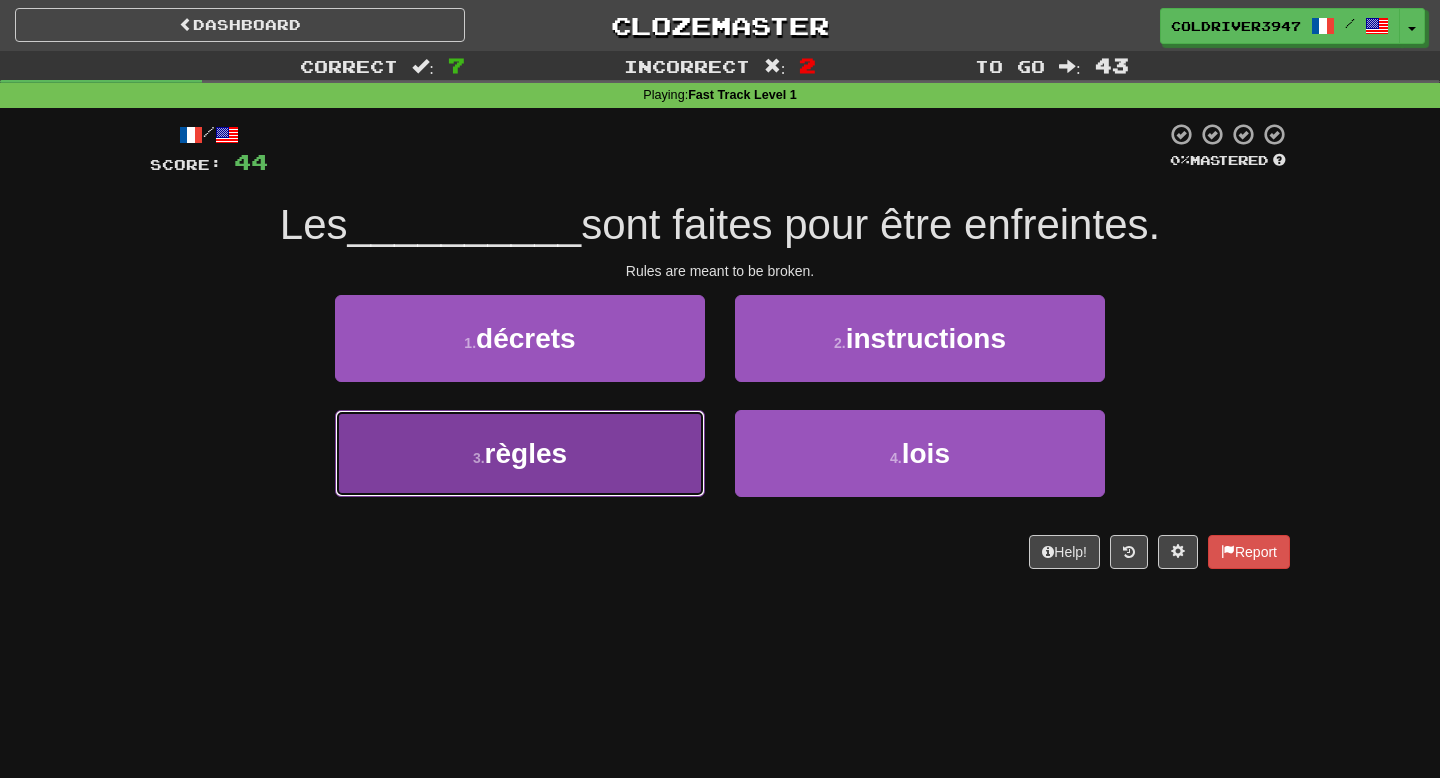 click on "3 .  règles" at bounding box center [520, 453] 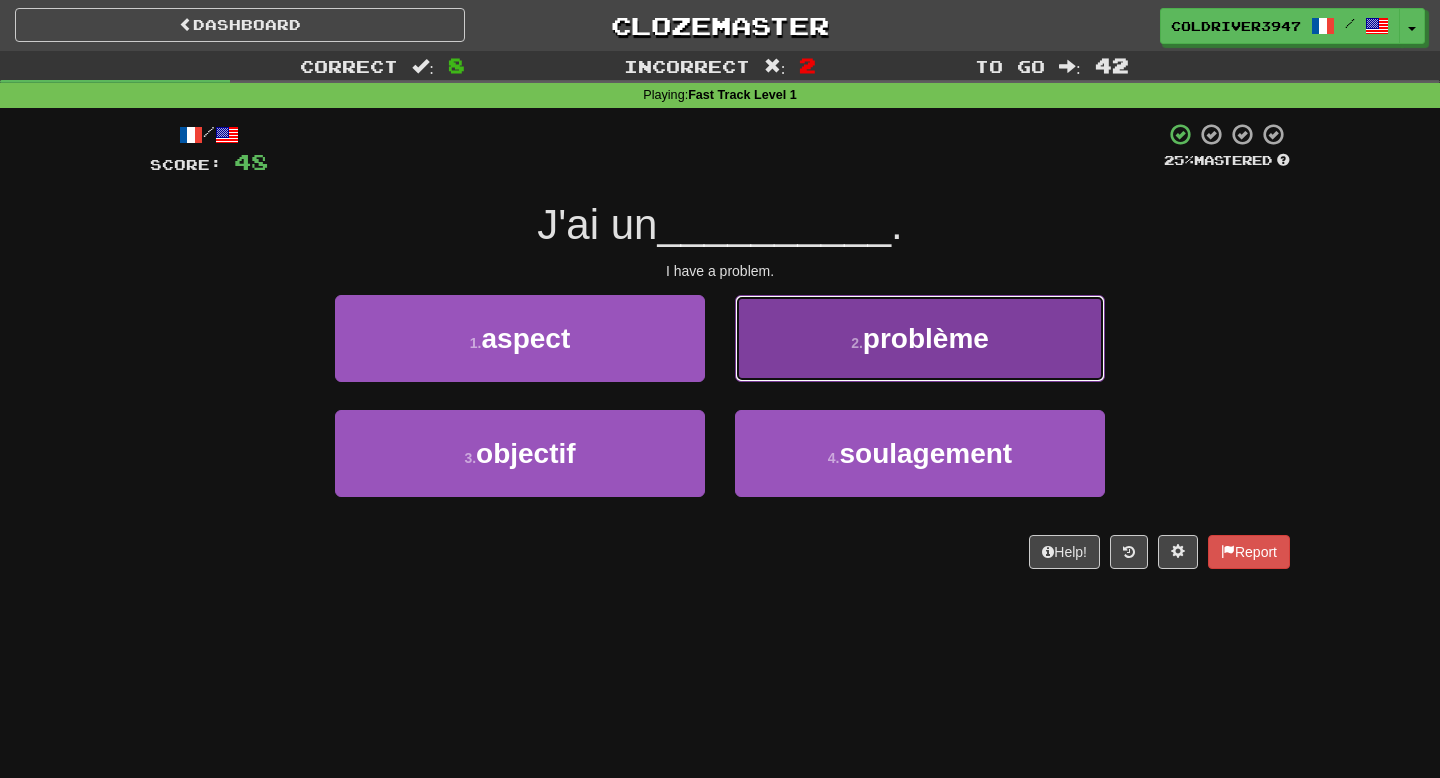 click on "2 .  problème" at bounding box center [920, 338] 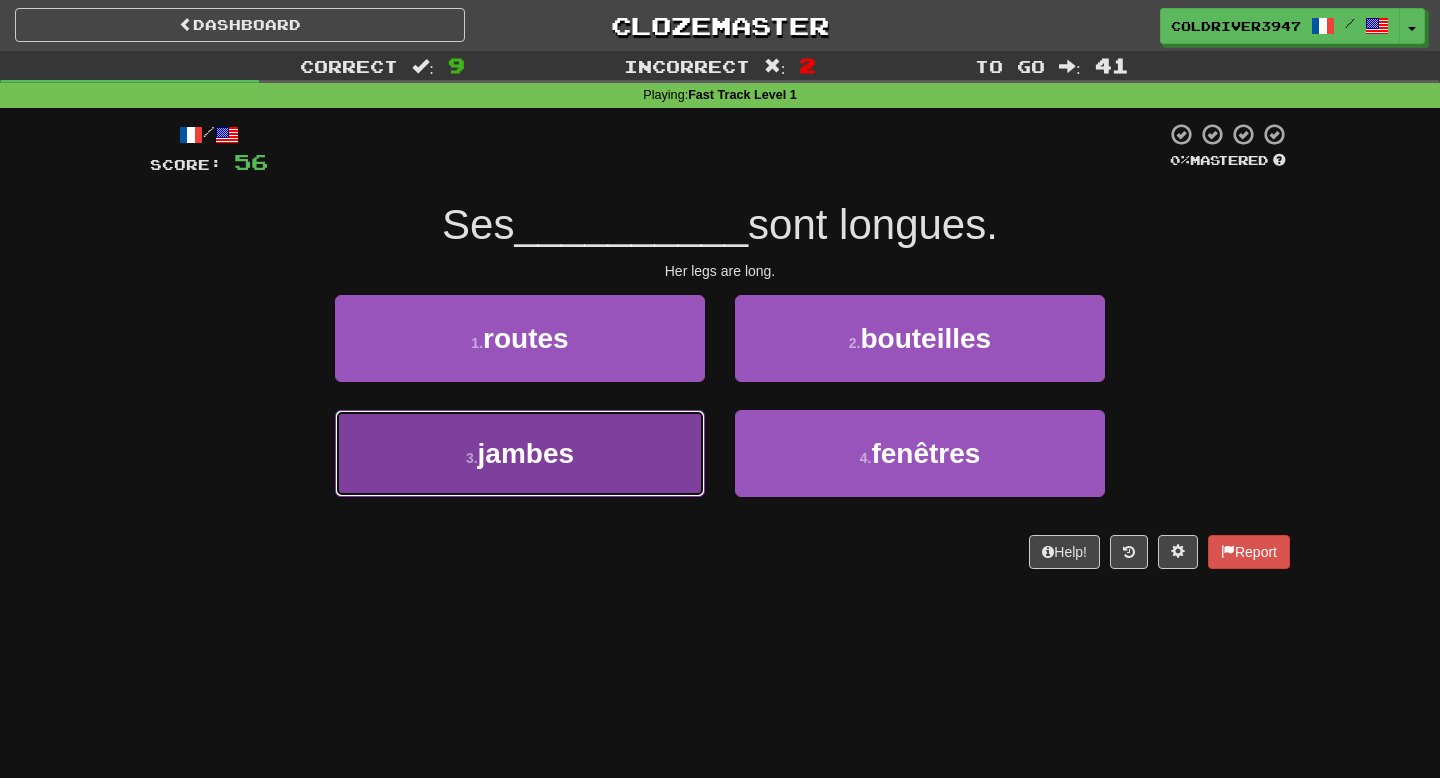 click on "3 .  jambes" at bounding box center (520, 453) 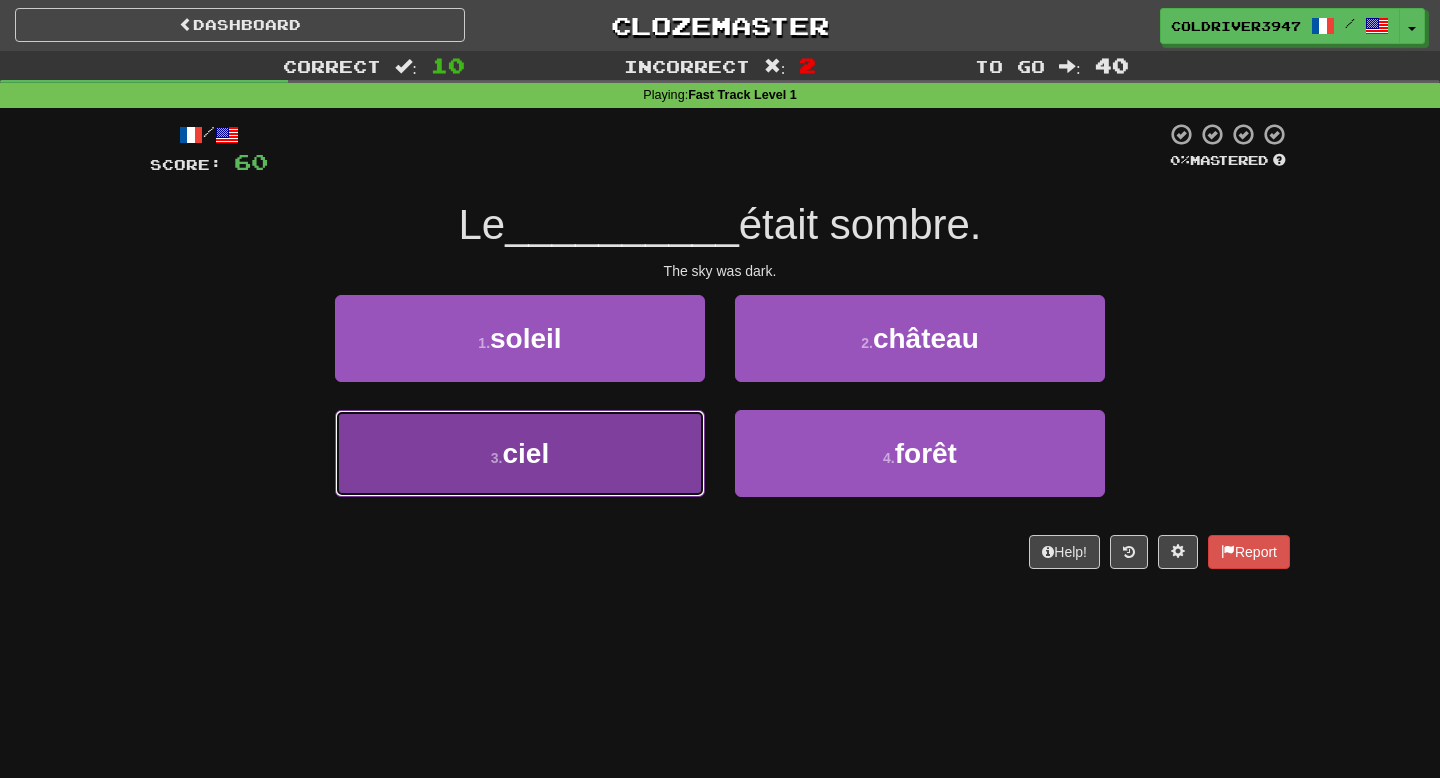 click on "3 .  ciel" at bounding box center (520, 453) 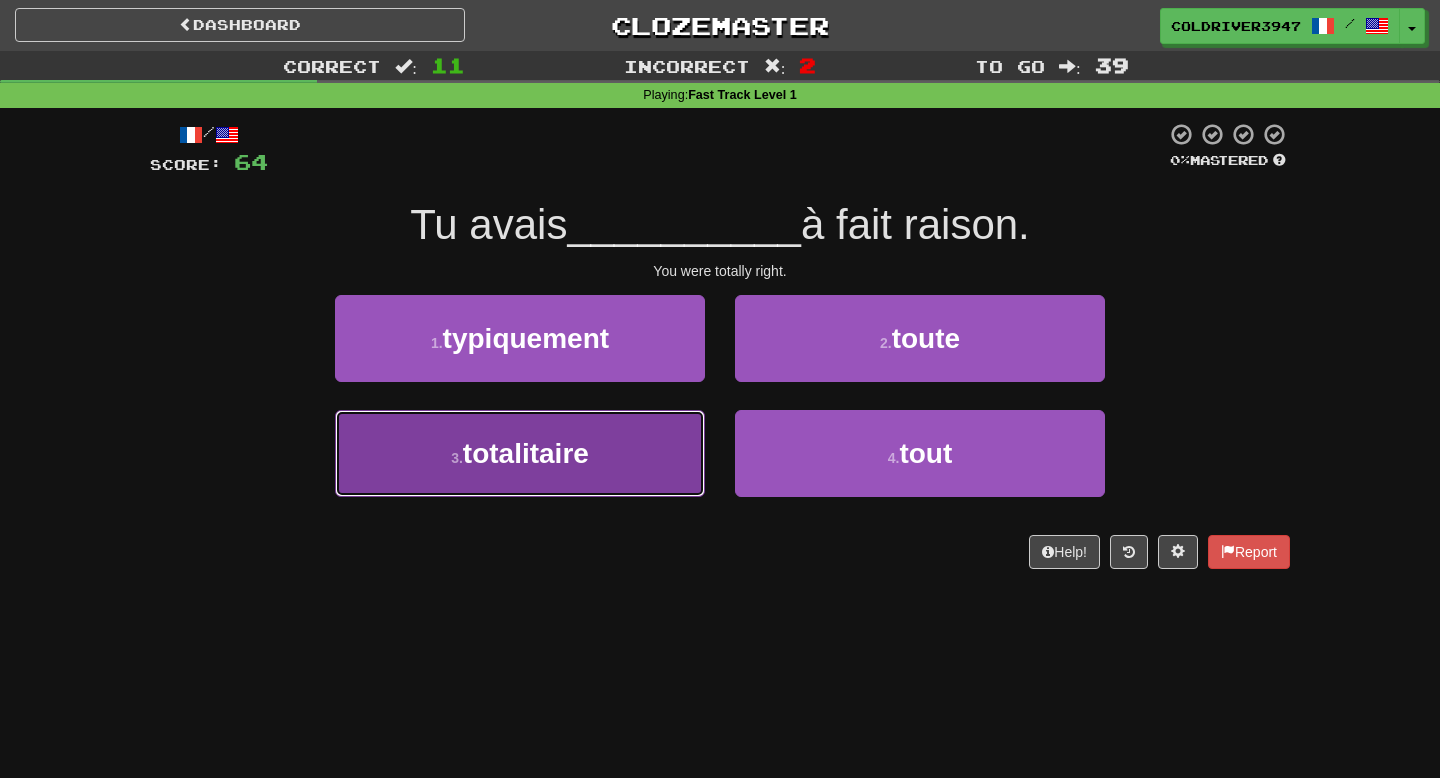 click on "3 .  totalitaire" at bounding box center [520, 453] 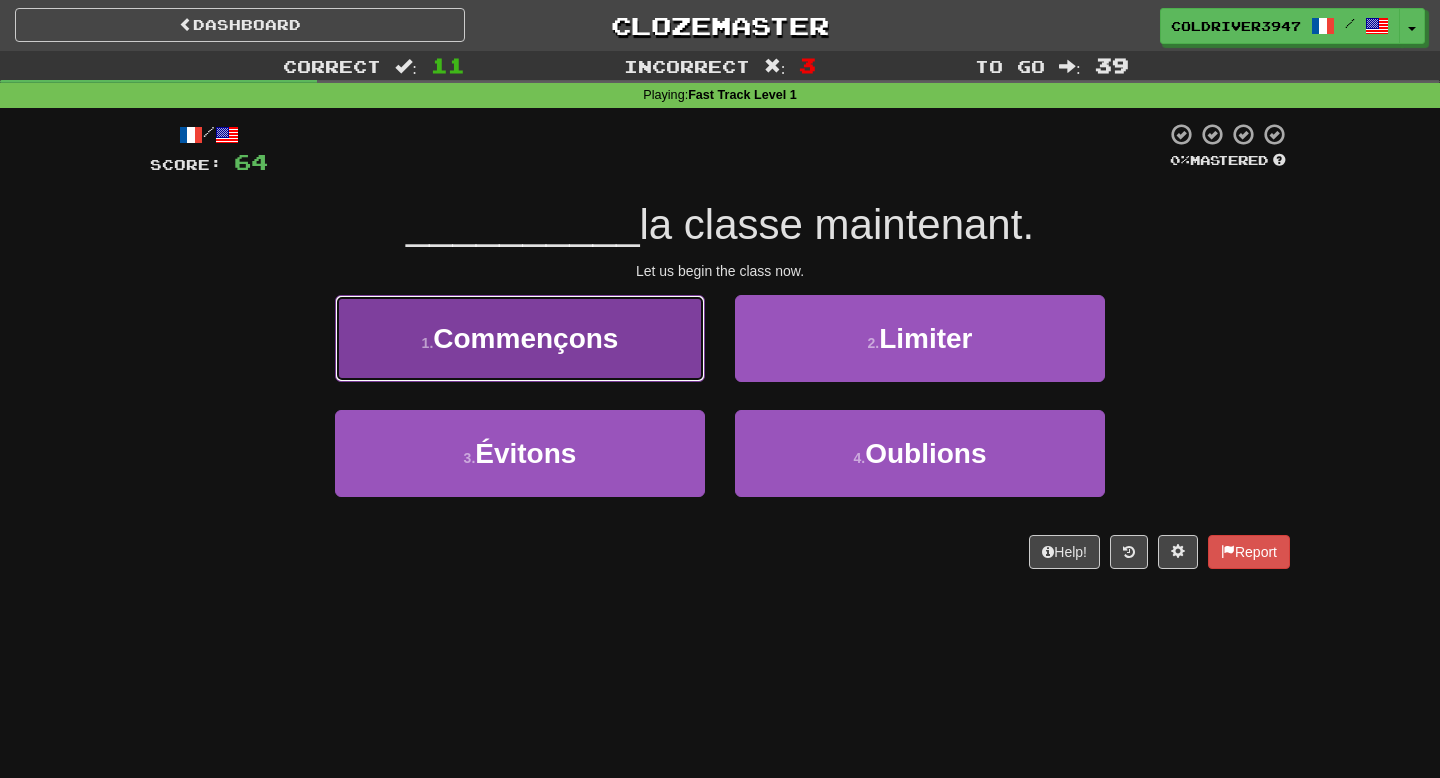 click on "Commençons" at bounding box center (525, 338) 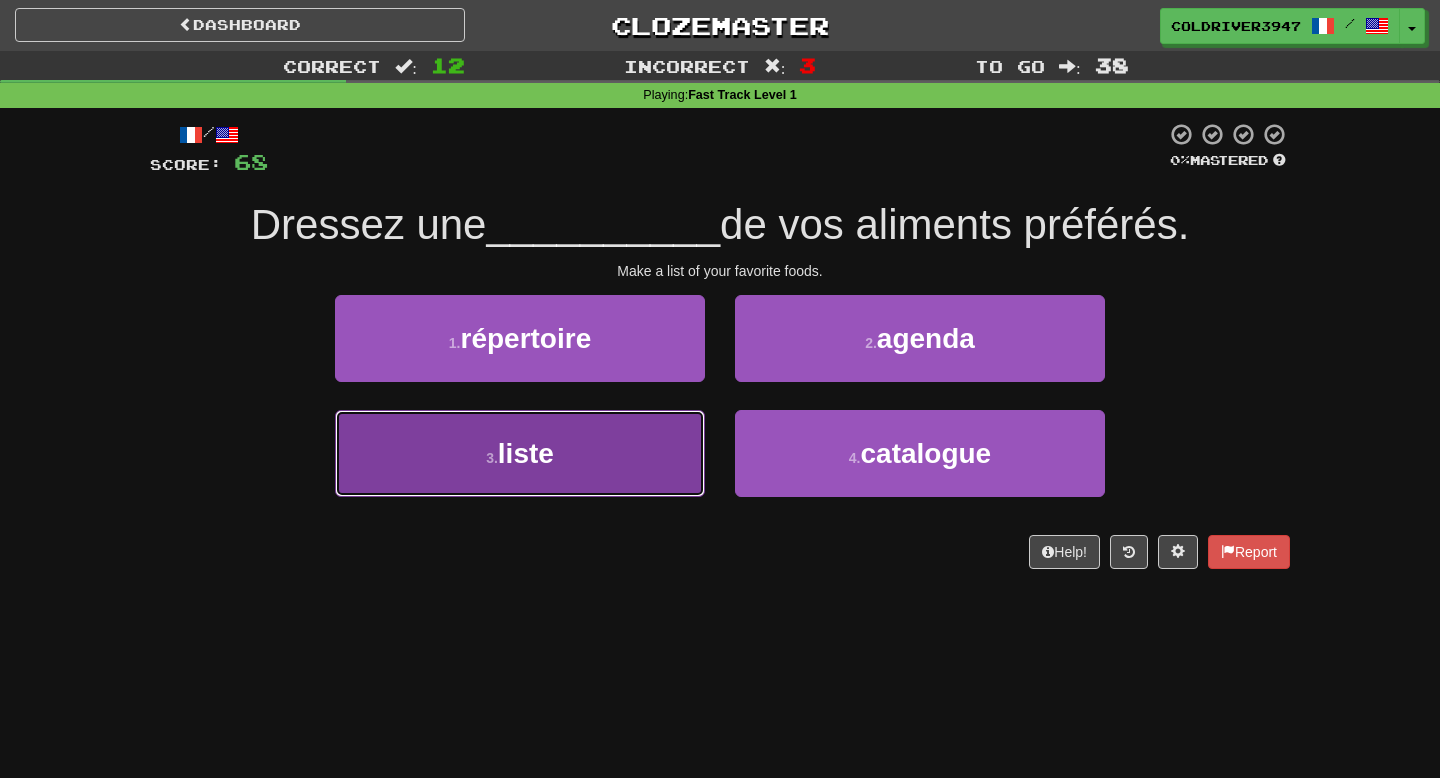 click on "3 .  liste" at bounding box center [520, 453] 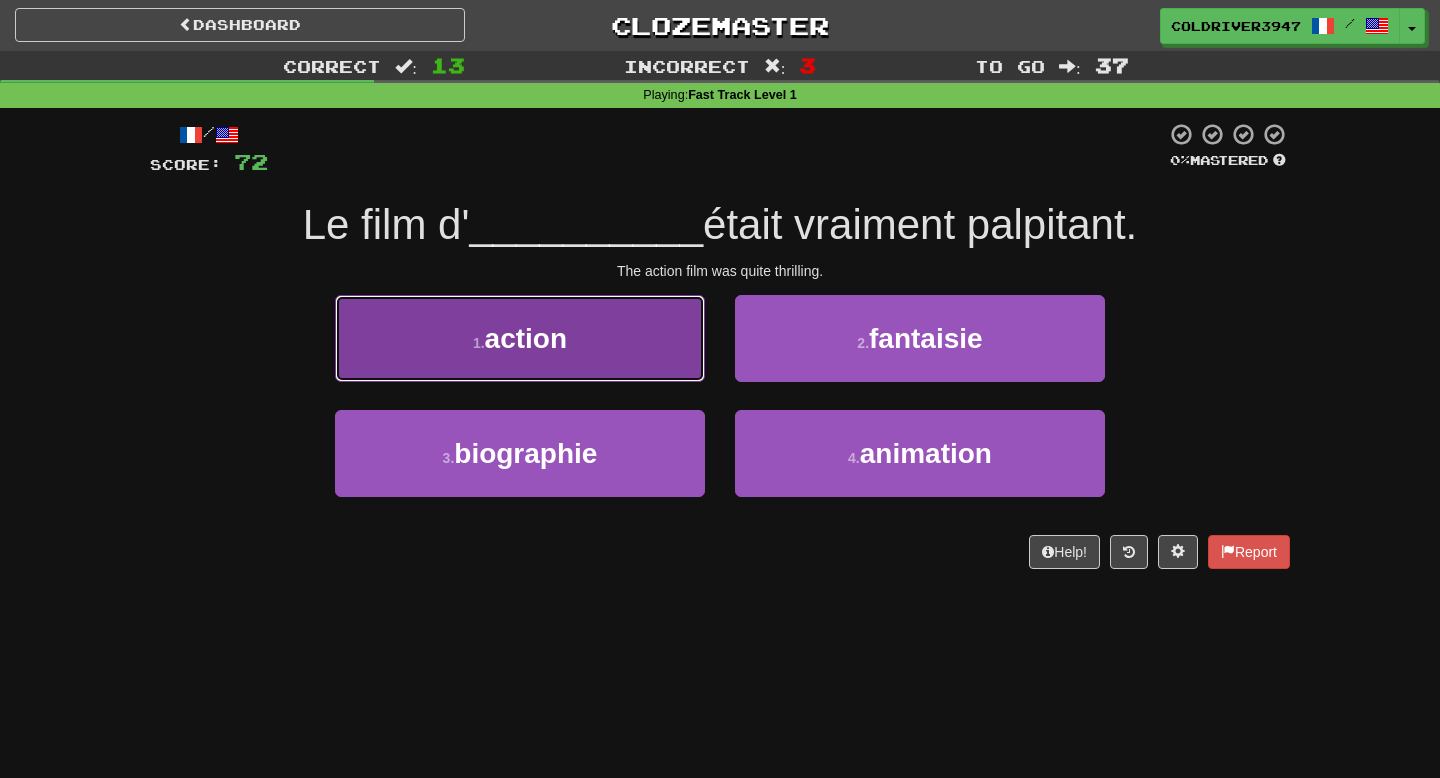 click on "1 .  action" at bounding box center (520, 338) 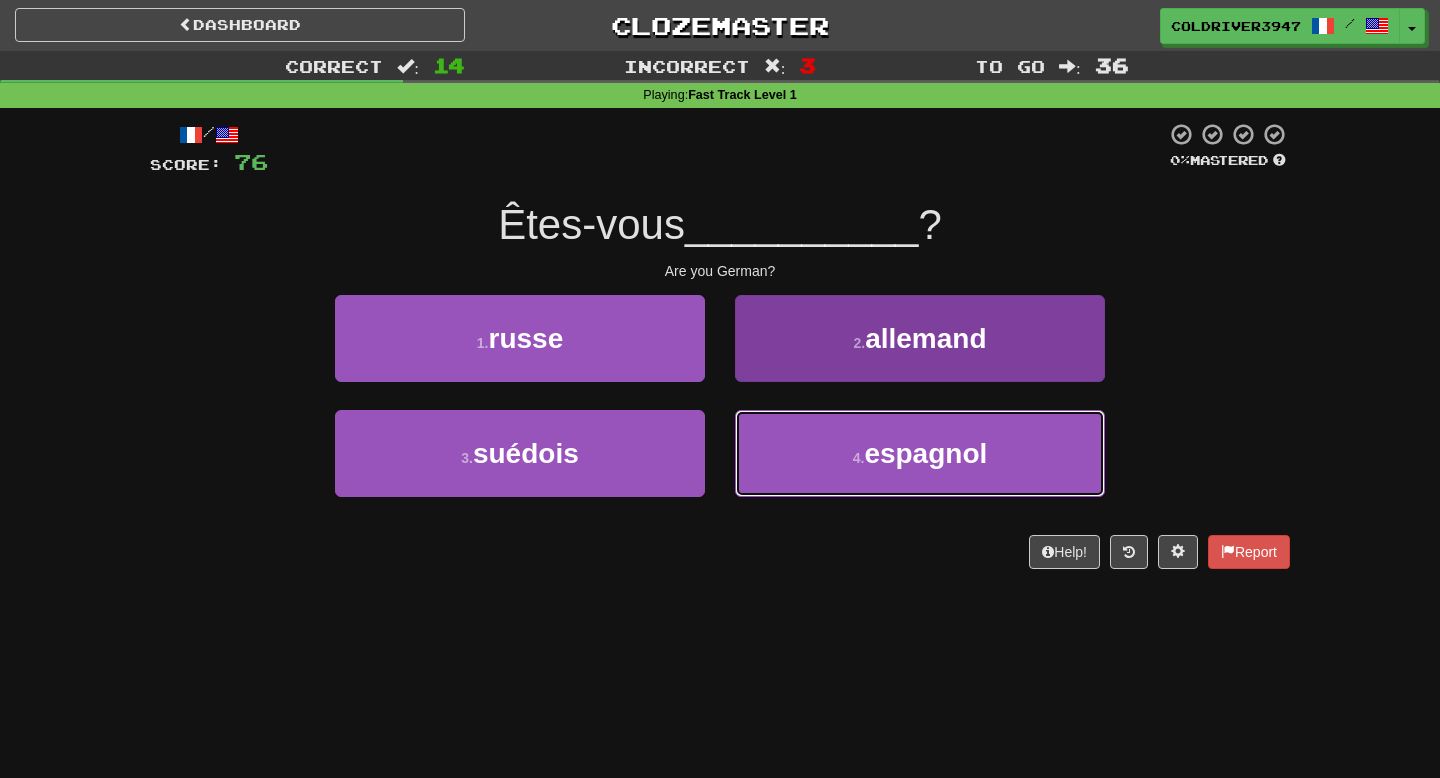 drag, startPoint x: 804, startPoint y: 443, endPoint x: 846, endPoint y: 336, distance: 114.947815 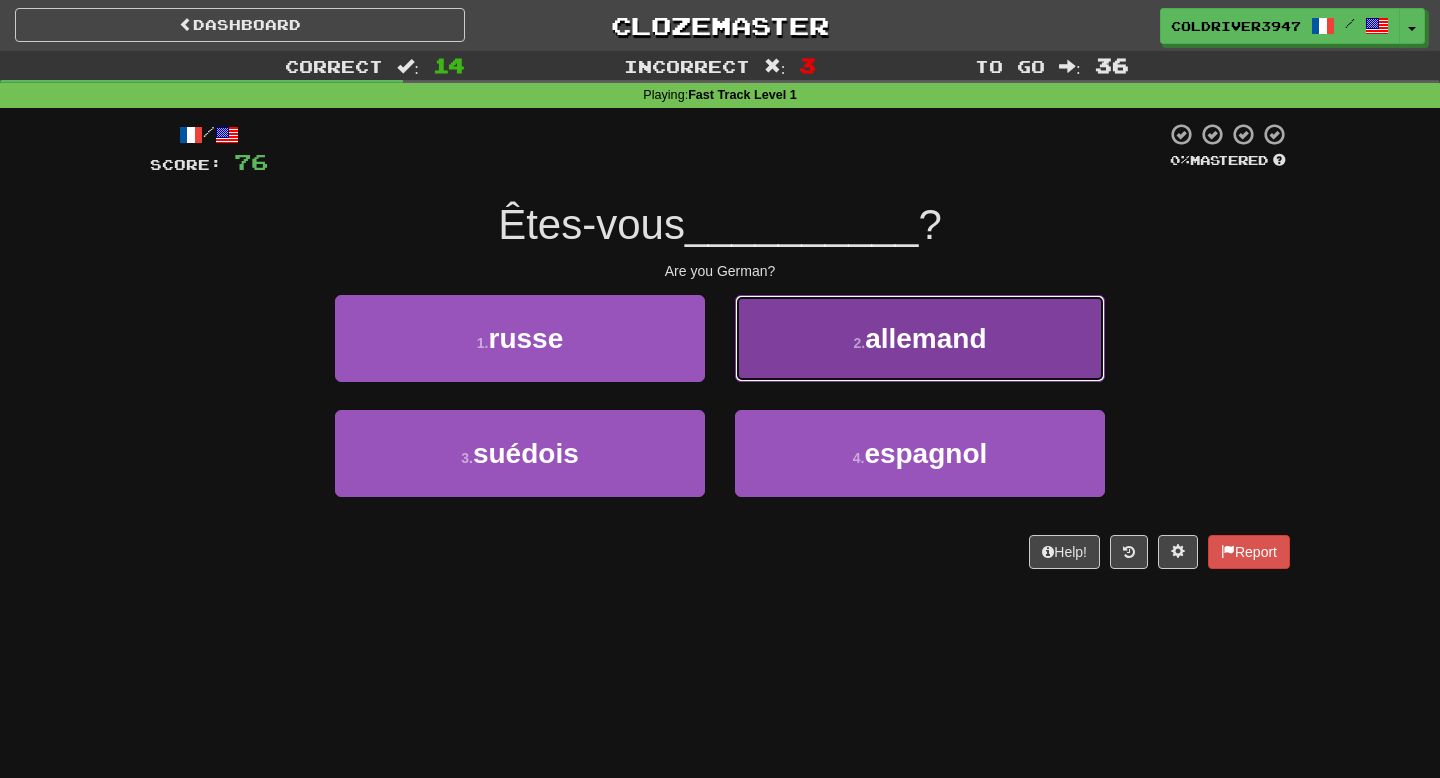 click on "2 .  allemand" at bounding box center (920, 338) 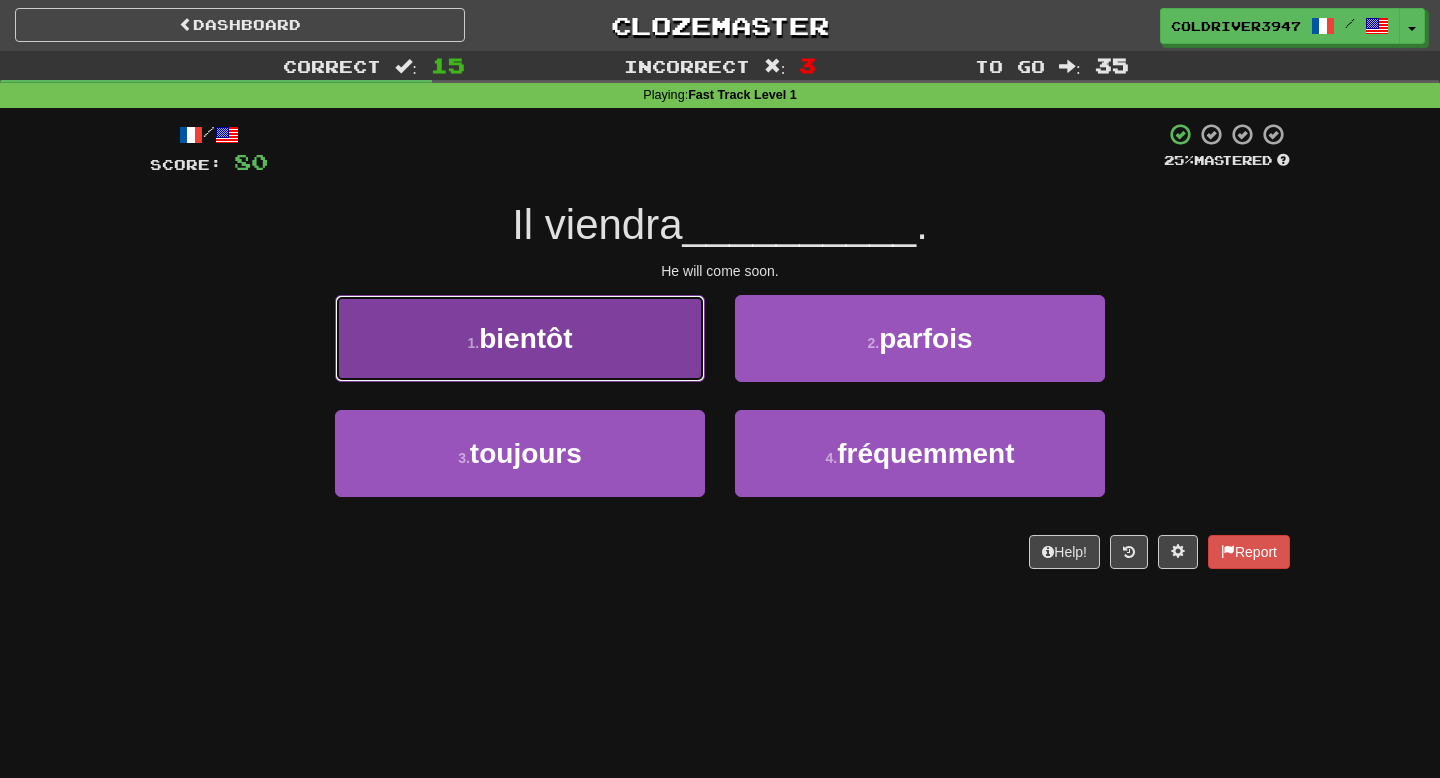 click on "1 .  bientôt" at bounding box center [520, 338] 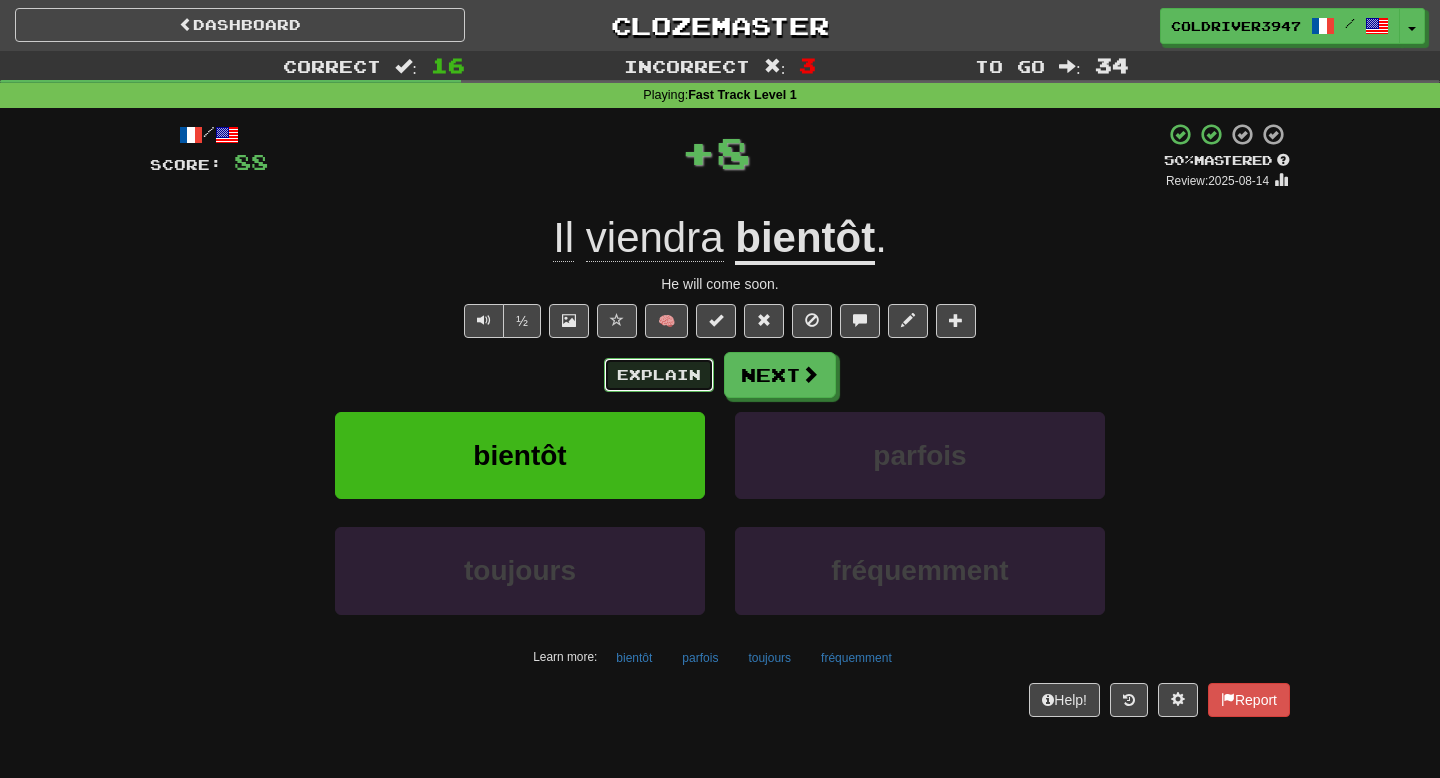 click on "Explain" at bounding box center (659, 375) 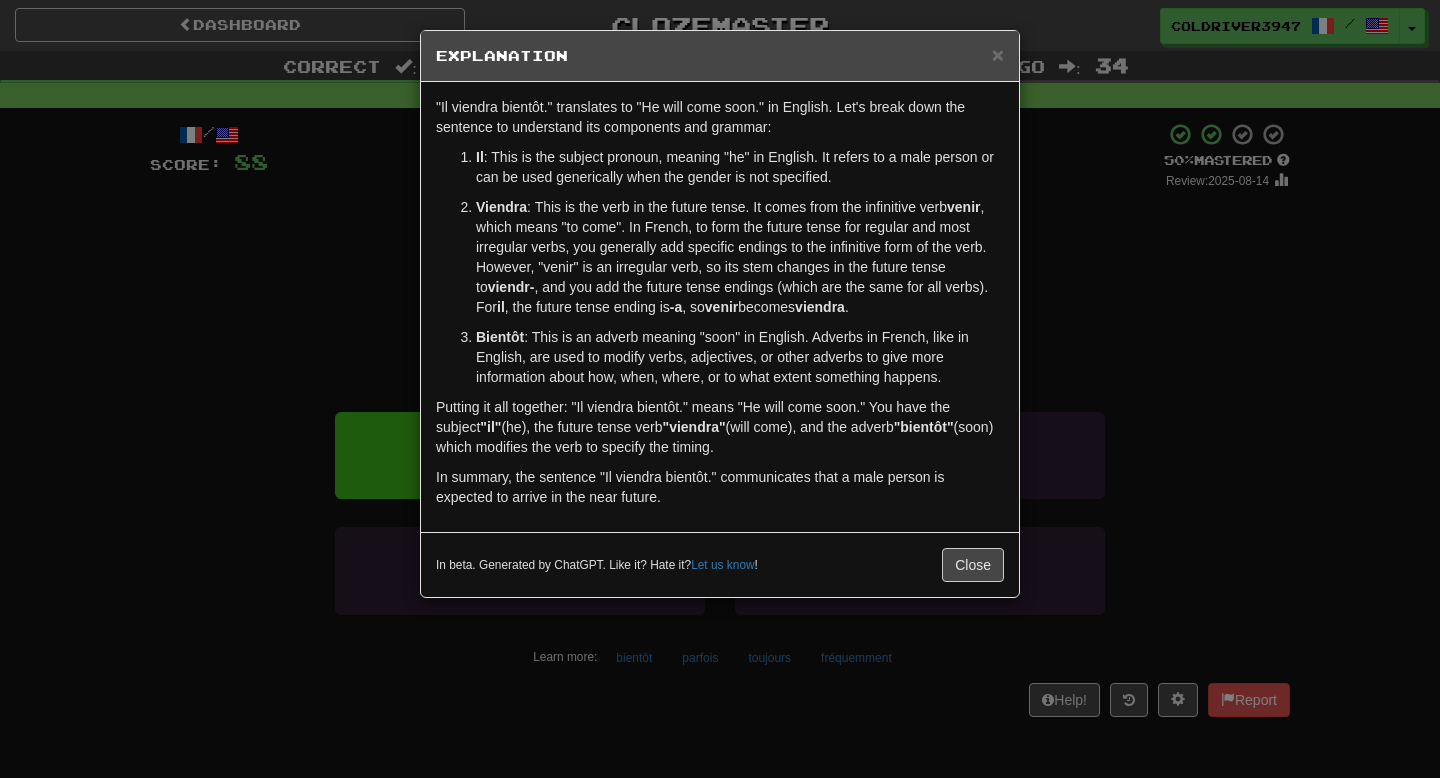 click on "In beta. Generated by ChatGPT. Like it? Hate it?  Let us know ! Close" at bounding box center [720, 564] 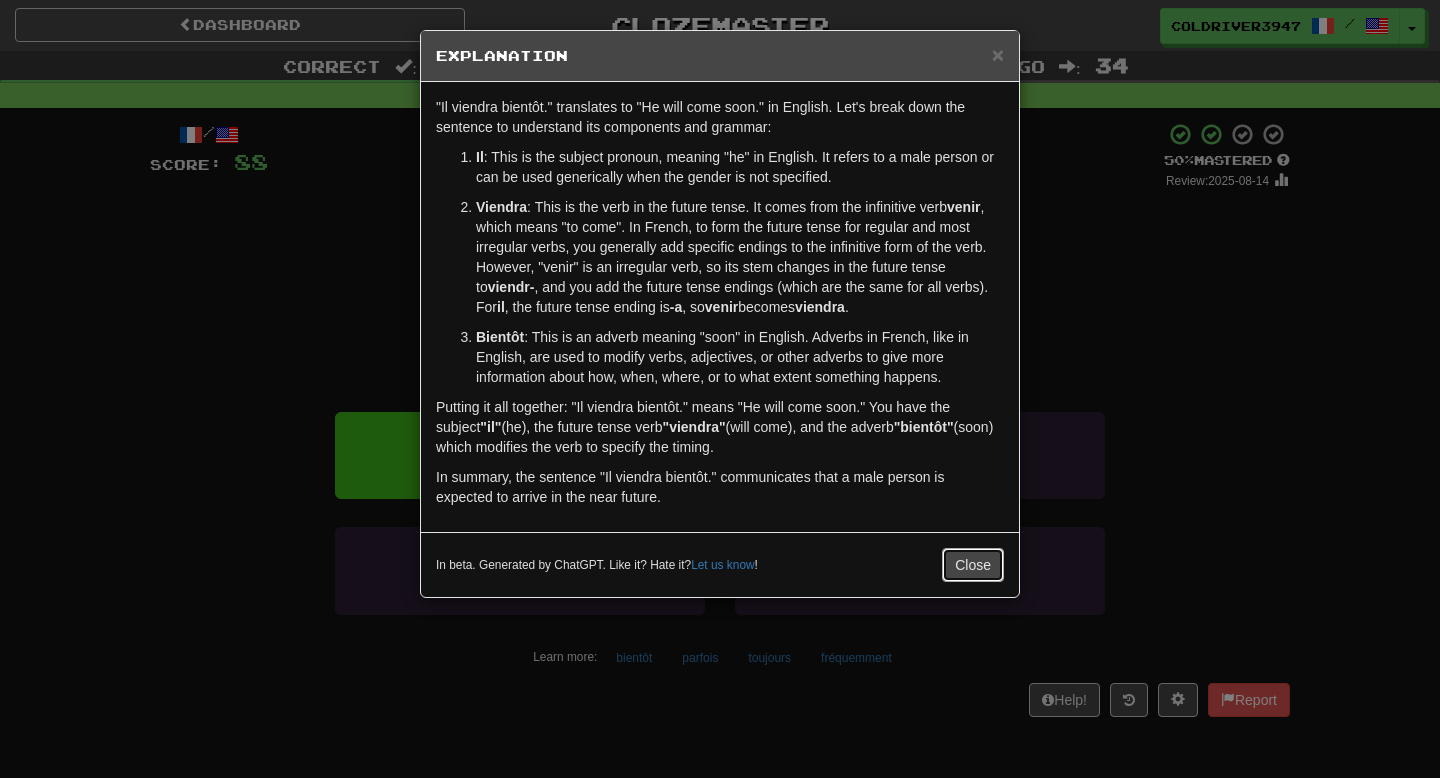 click on "Close" at bounding box center [973, 565] 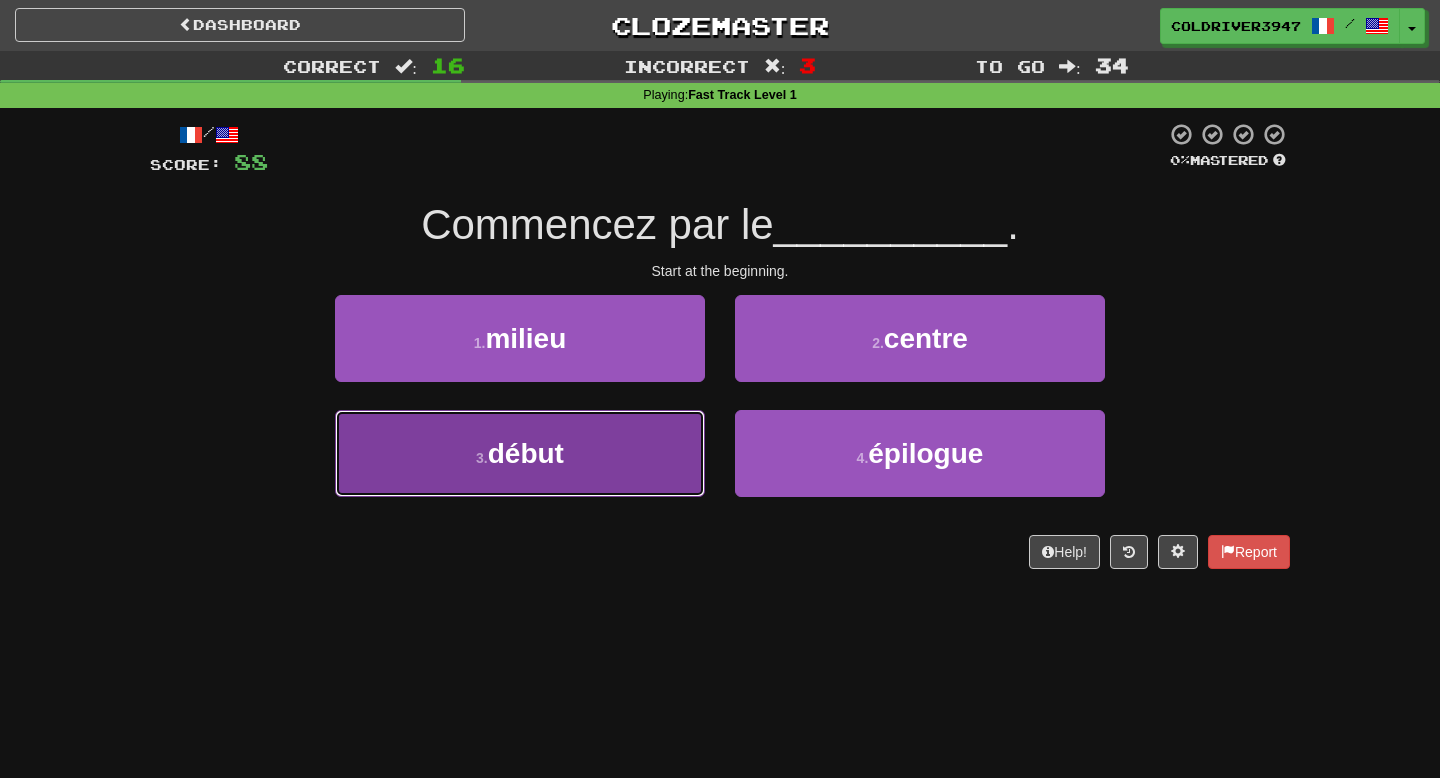 click on "3 .  début" at bounding box center [520, 453] 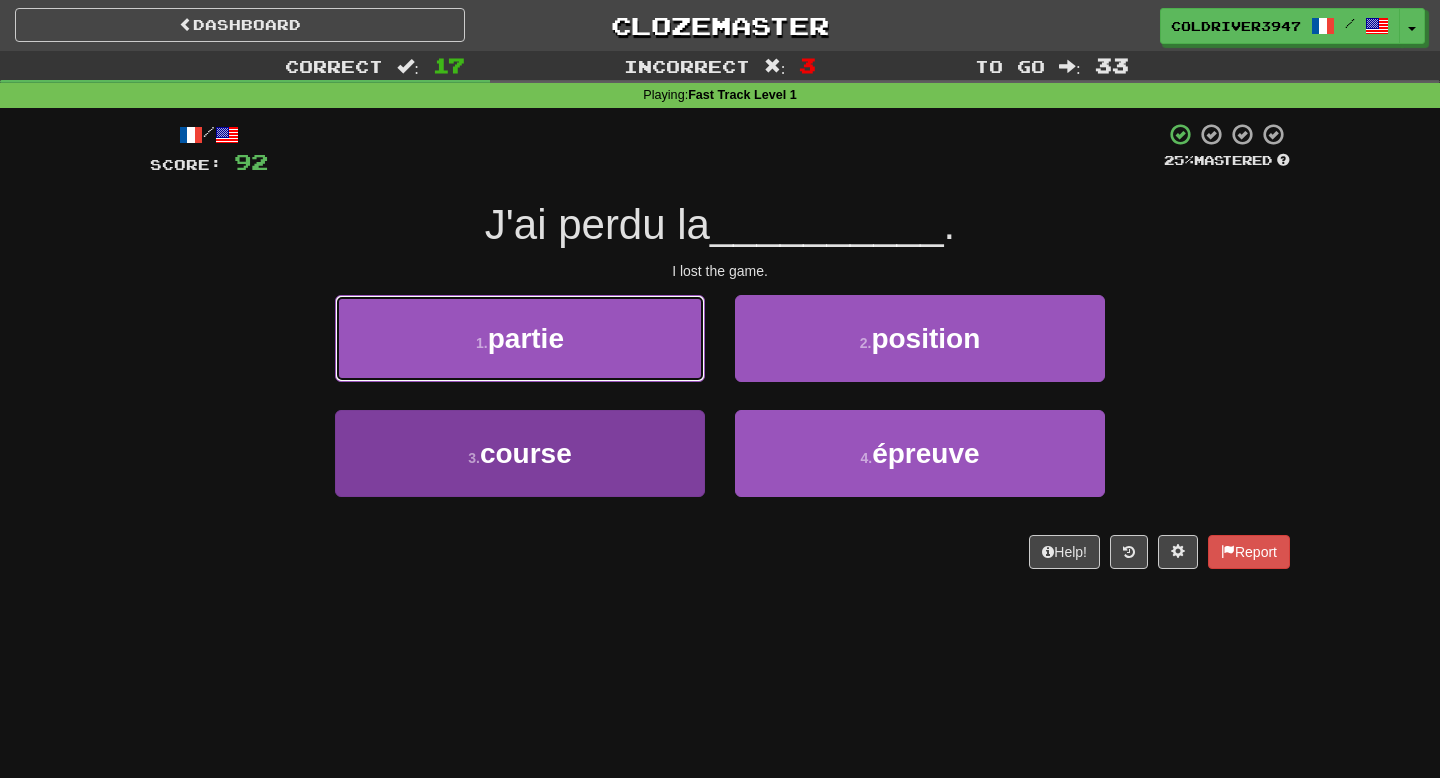 drag, startPoint x: 580, startPoint y: 356, endPoint x: 676, endPoint y: 461, distance: 142.27087 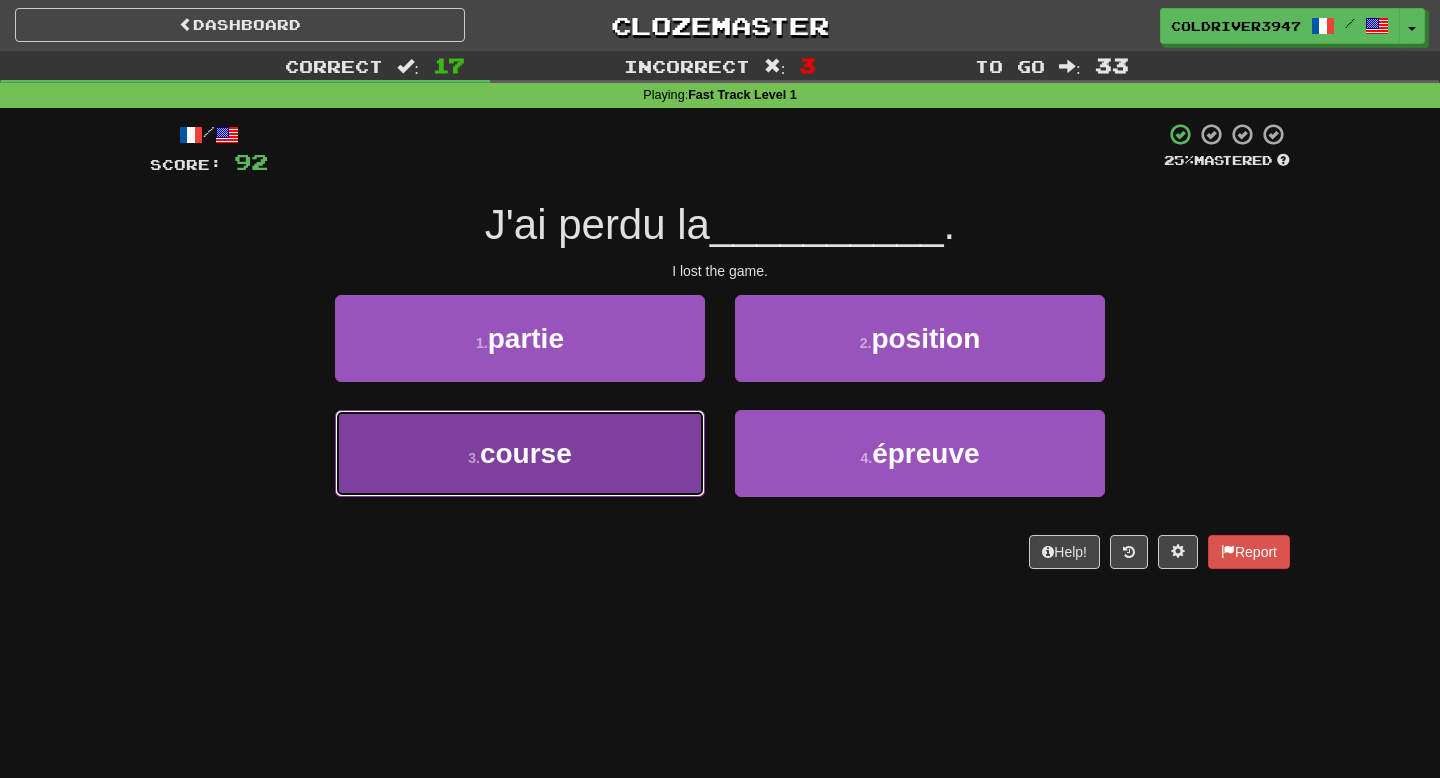 click on "3 .  course" at bounding box center (520, 453) 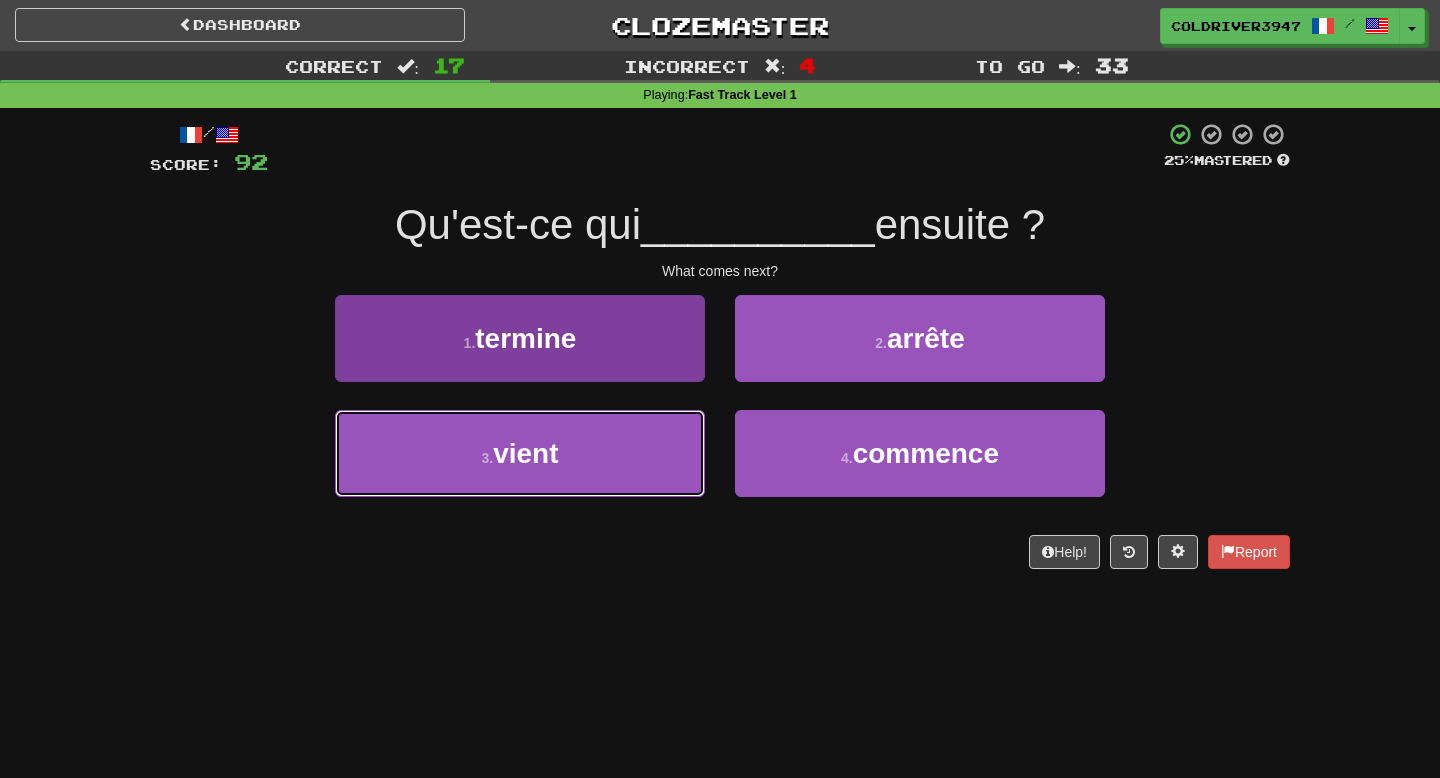 click on "3 .  vient" at bounding box center (520, 453) 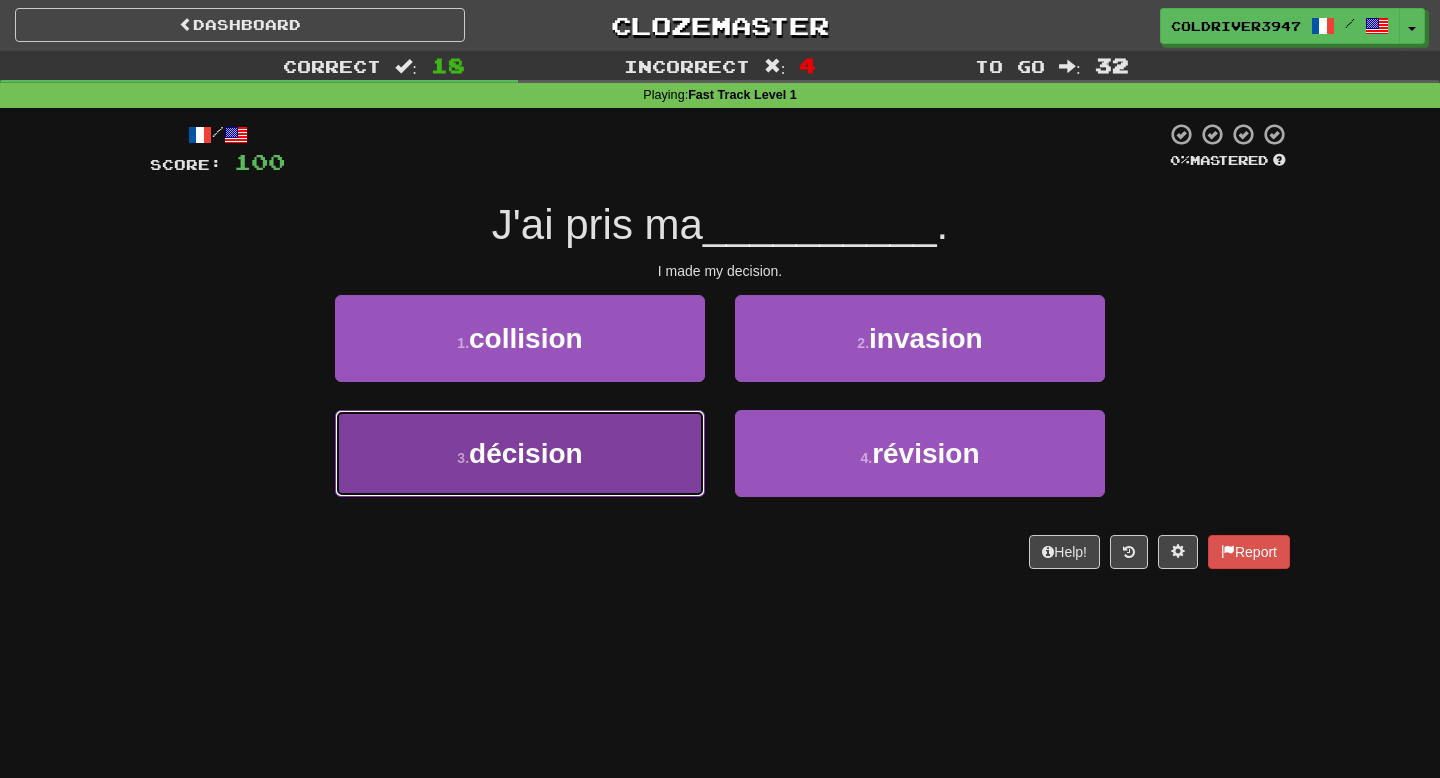 click on "3 .  décision" at bounding box center [520, 453] 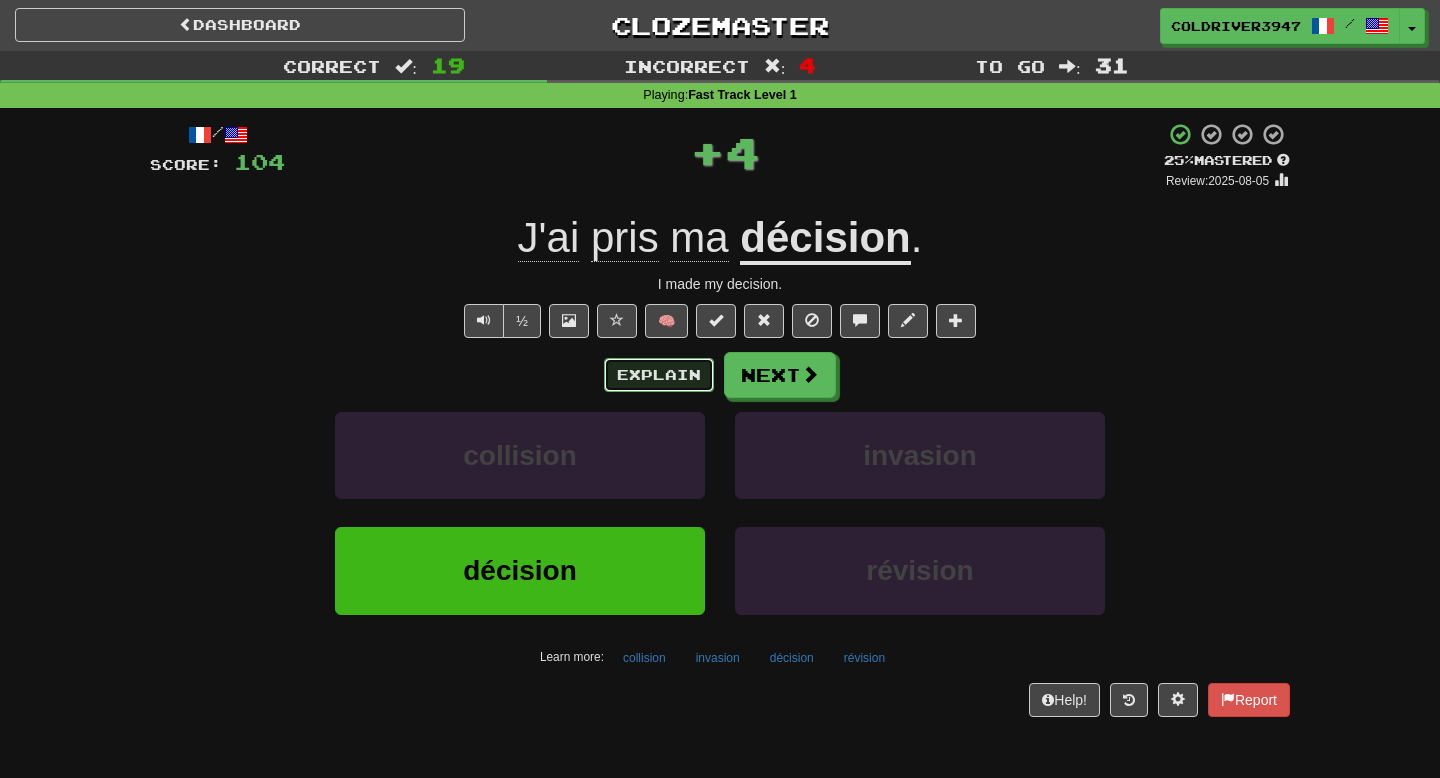 click on "Explain" at bounding box center (659, 375) 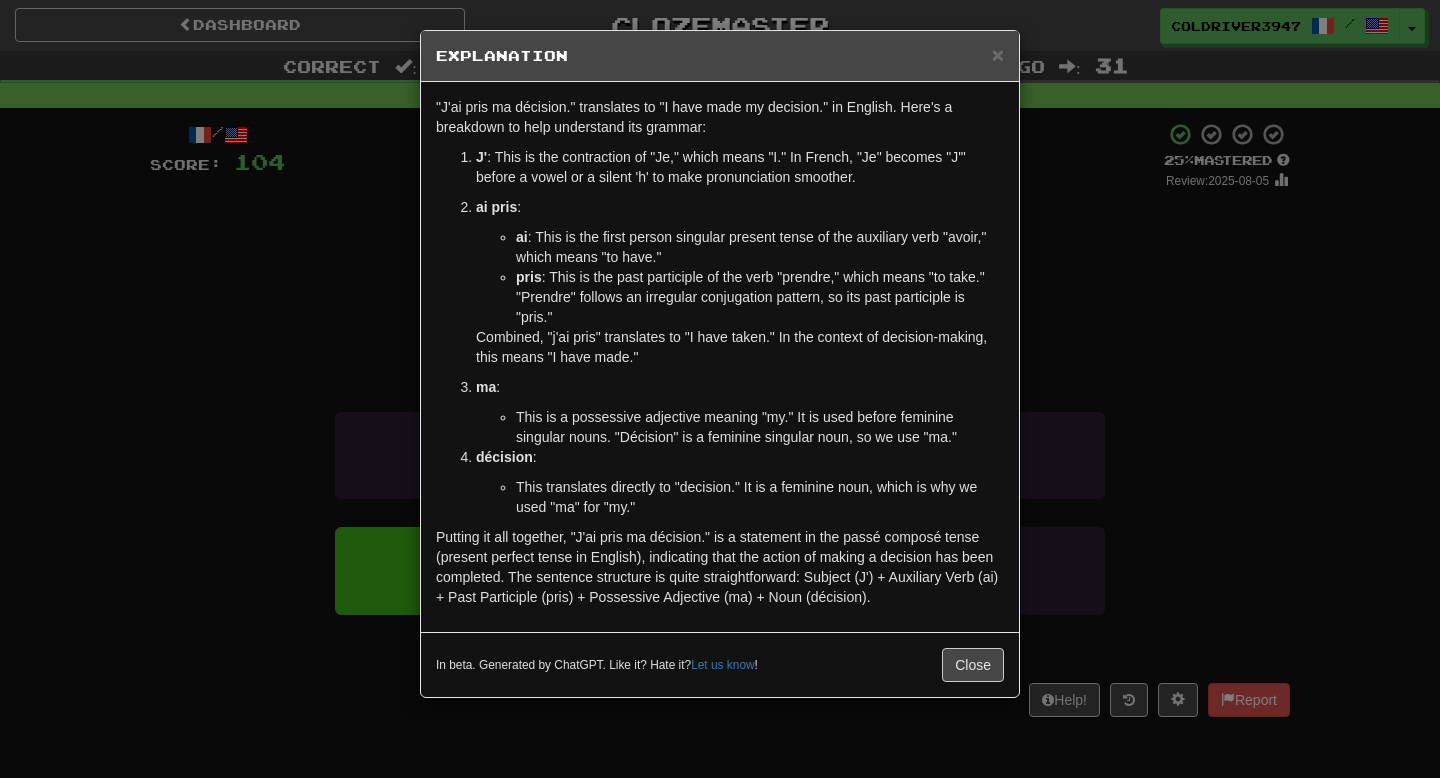 click on "× Explanation "J'ai pris ma décision." translates to "I have made my decision." in English. Here's a breakdown to help understand its grammar:
J' : This is the contraction of "Je," which means "I." In French, "Je" becomes "J'" before a vowel or a silent 'h' to make pronunciation smoother.
ai pris :
ai : This is the first person singular present tense of the auxiliary verb "avoir," which means "to have."
pris : This is the past participle of the verb "prendre," which means "to take." "Prendre" follows an irregular conjugation pattern, so its past participle is "pris."
Combined, "j'ai pris" translates to "I have taken." In the context of decision-making, this means "I have made."
ma :
This is a possessive adjective meaning "my." It is used before feminine singular nouns. "Décision" is a feminine singular noun, so we use "ma."
décision :
This translates directly to "decision." It is a feminine noun, which is why we used "ma" for "my."" at bounding box center (720, 389) 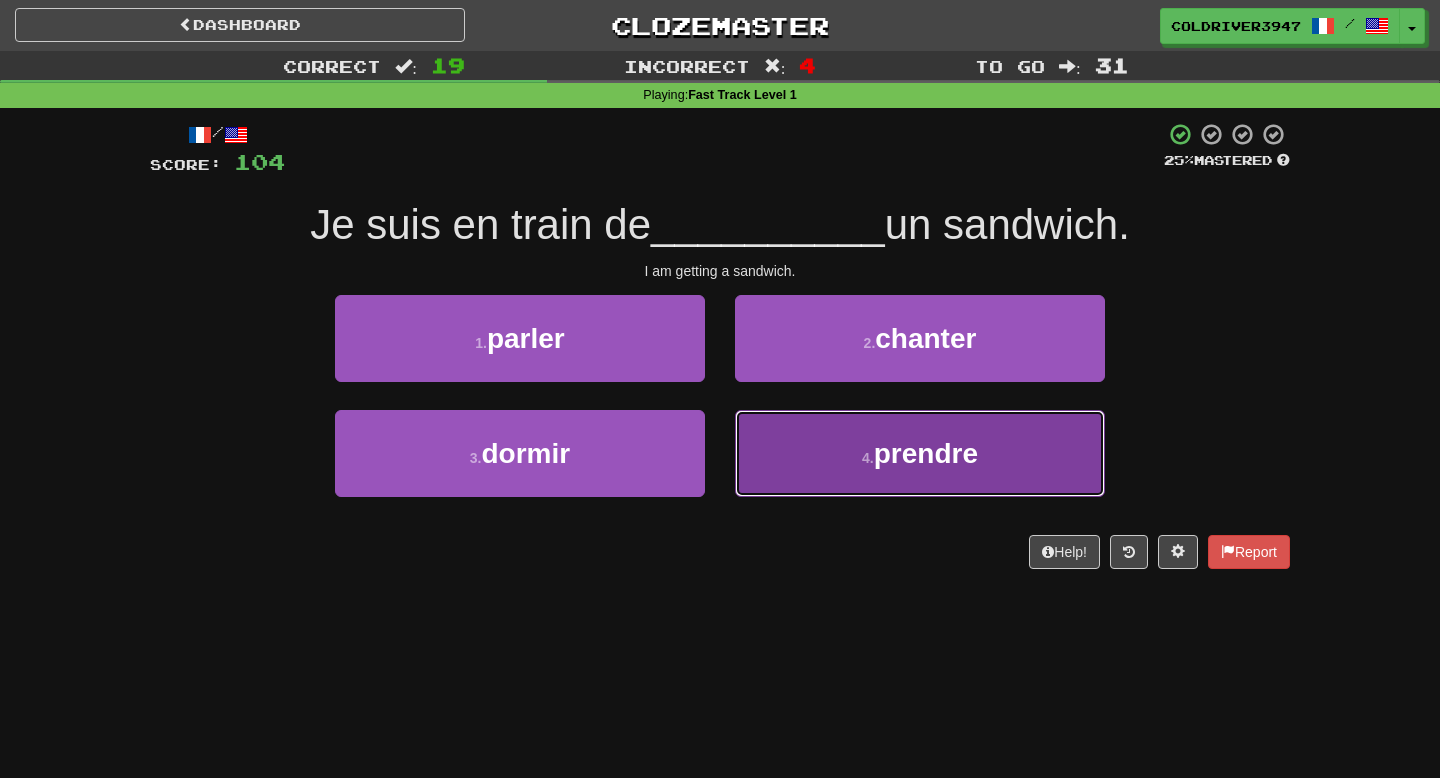click on "4 .  prendre" at bounding box center [920, 453] 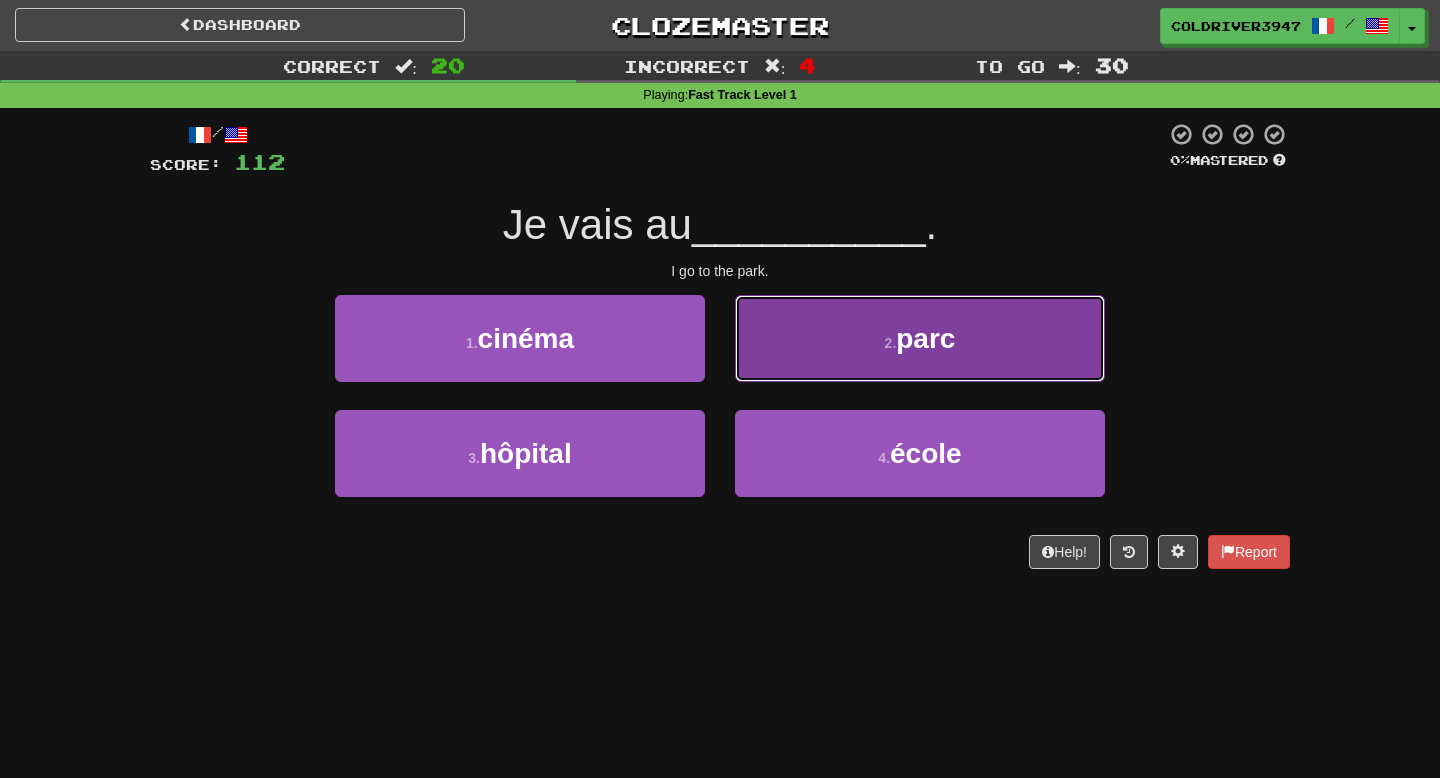 click on "2 .  parc" at bounding box center [920, 338] 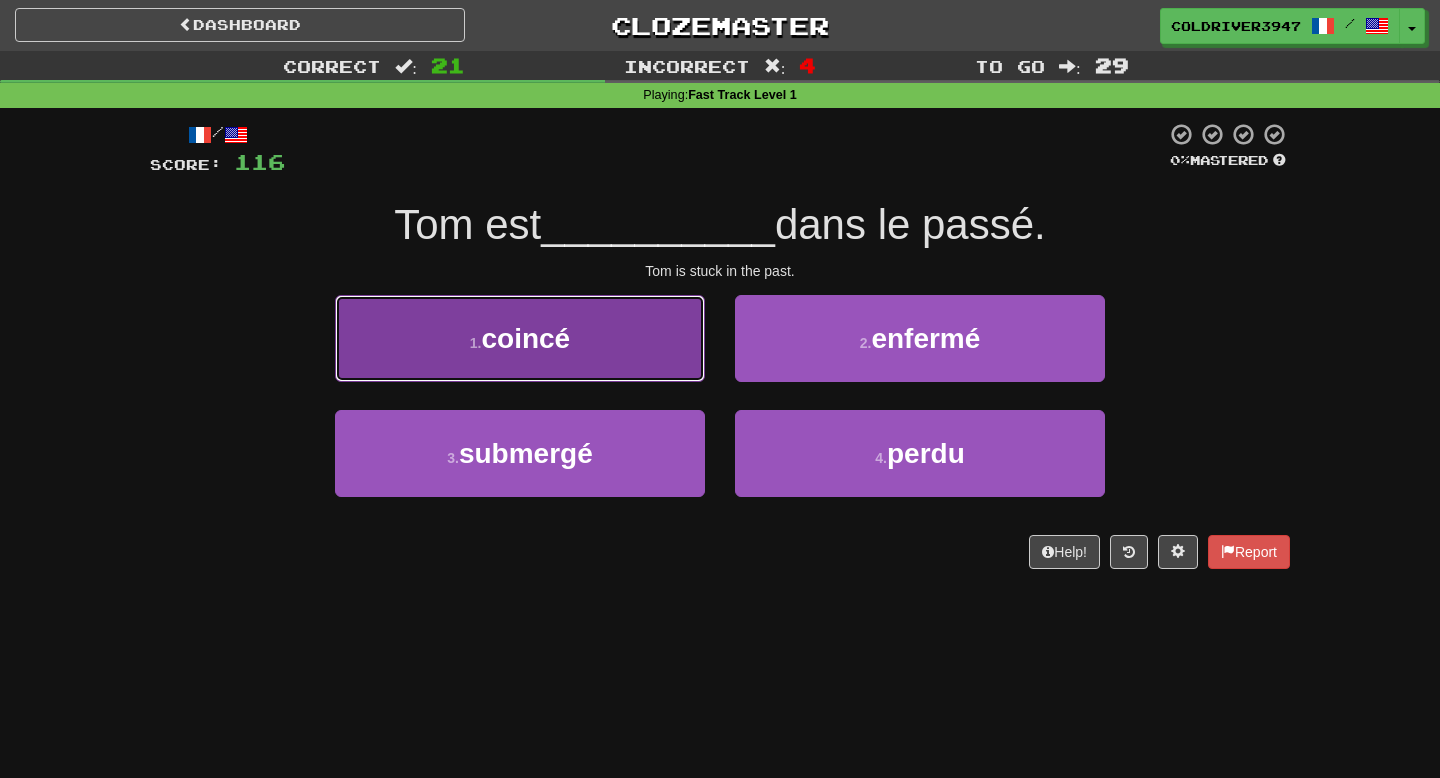 click on "1 .  coincé" at bounding box center [520, 338] 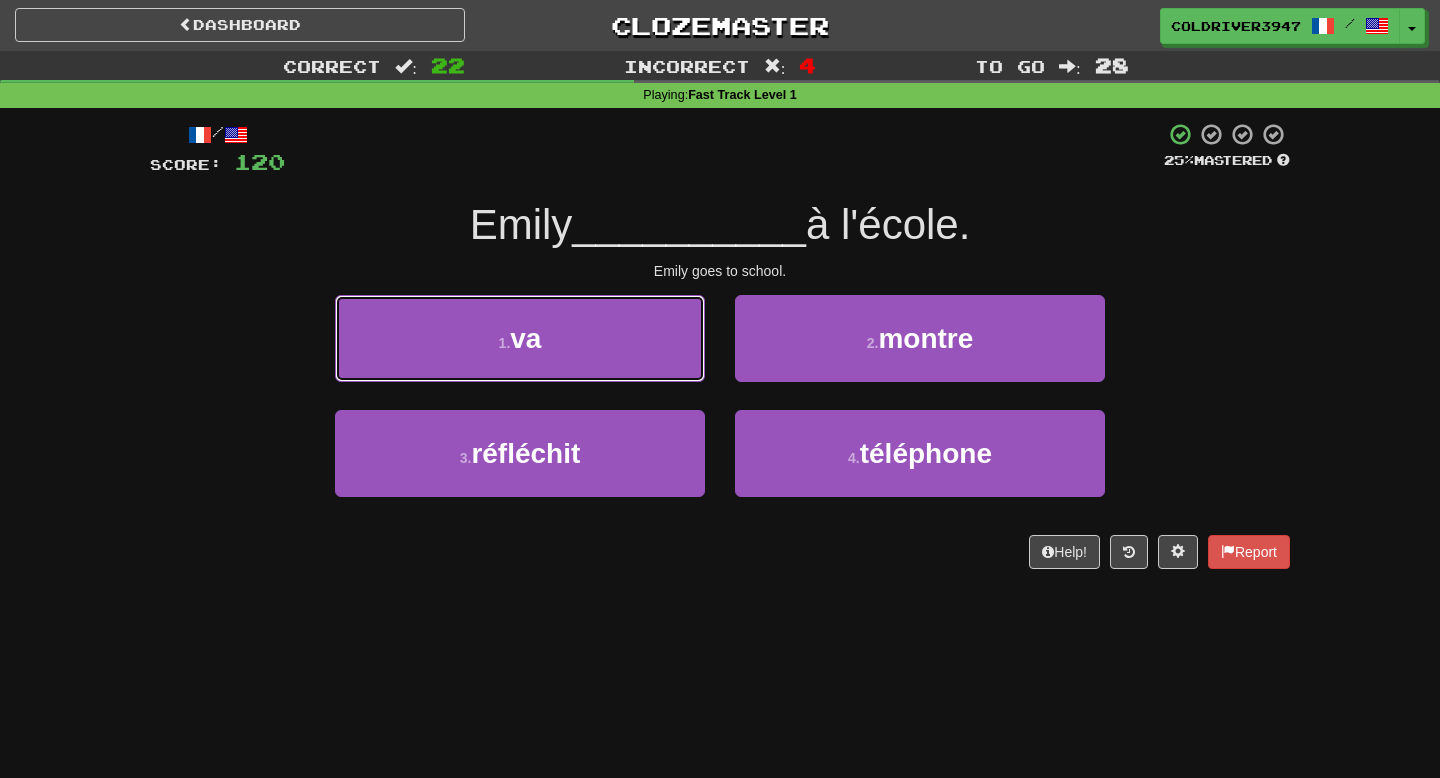 click on "1 .  va" at bounding box center (520, 338) 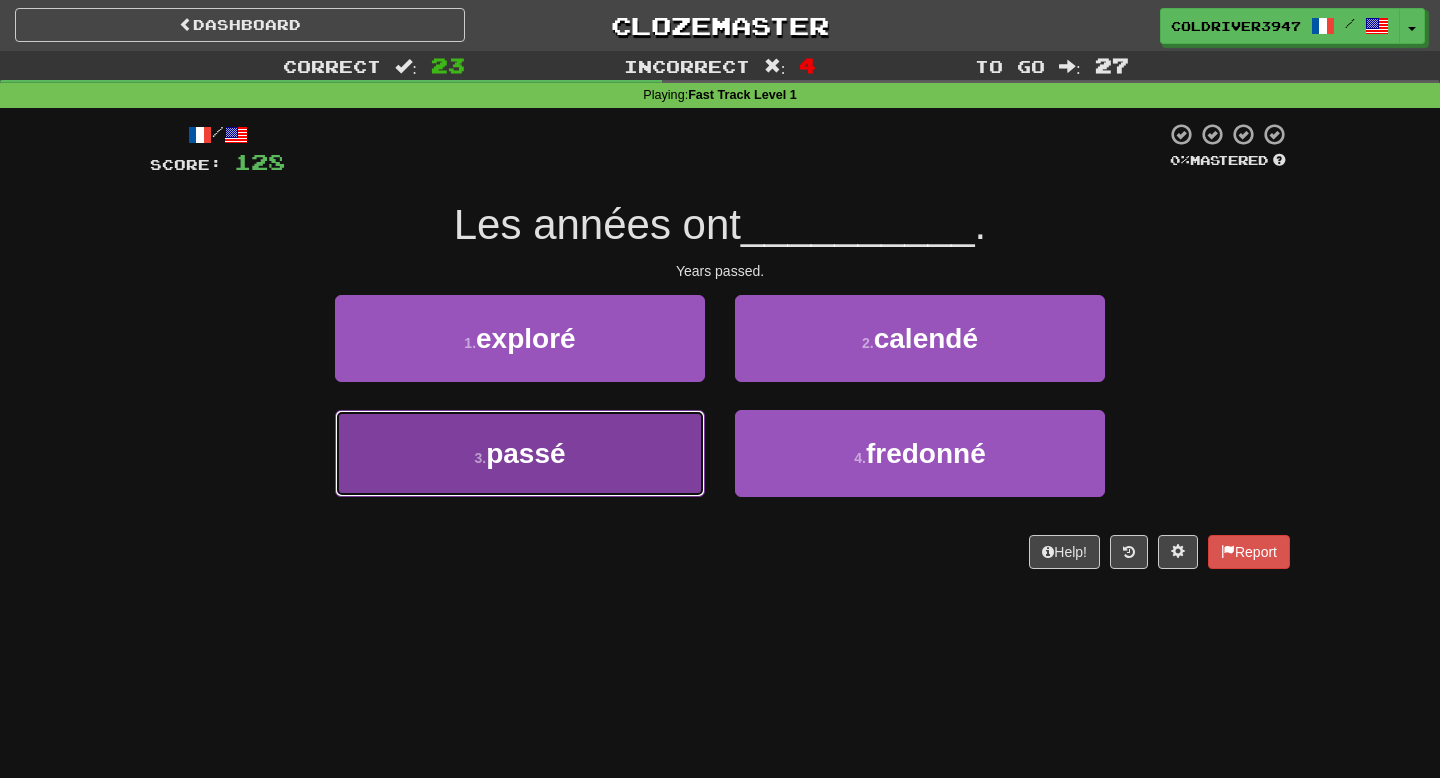 click on "3 .  passé" at bounding box center [520, 453] 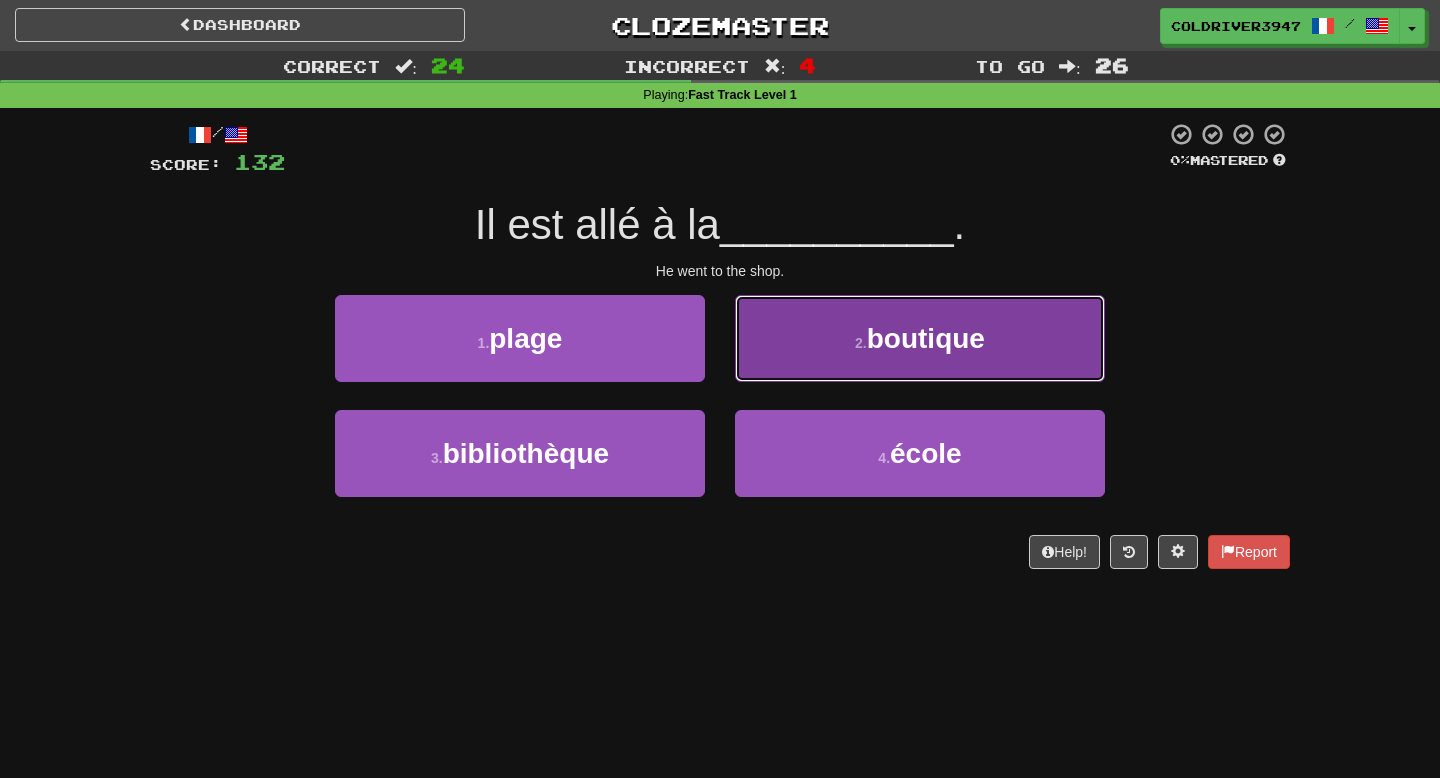 click on "2 .  boutique" at bounding box center [920, 338] 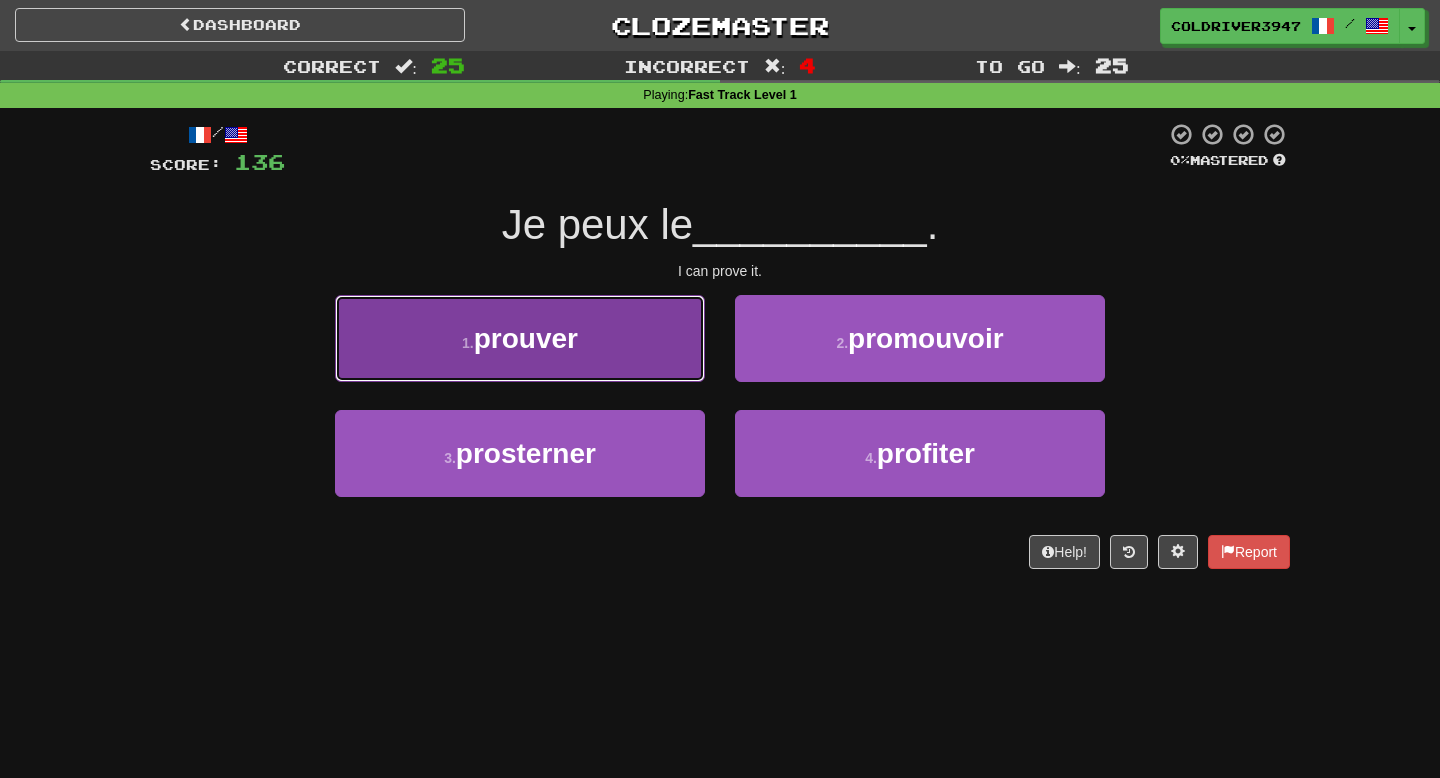 click on "1 .  prouver" at bounding box center (520, 338) 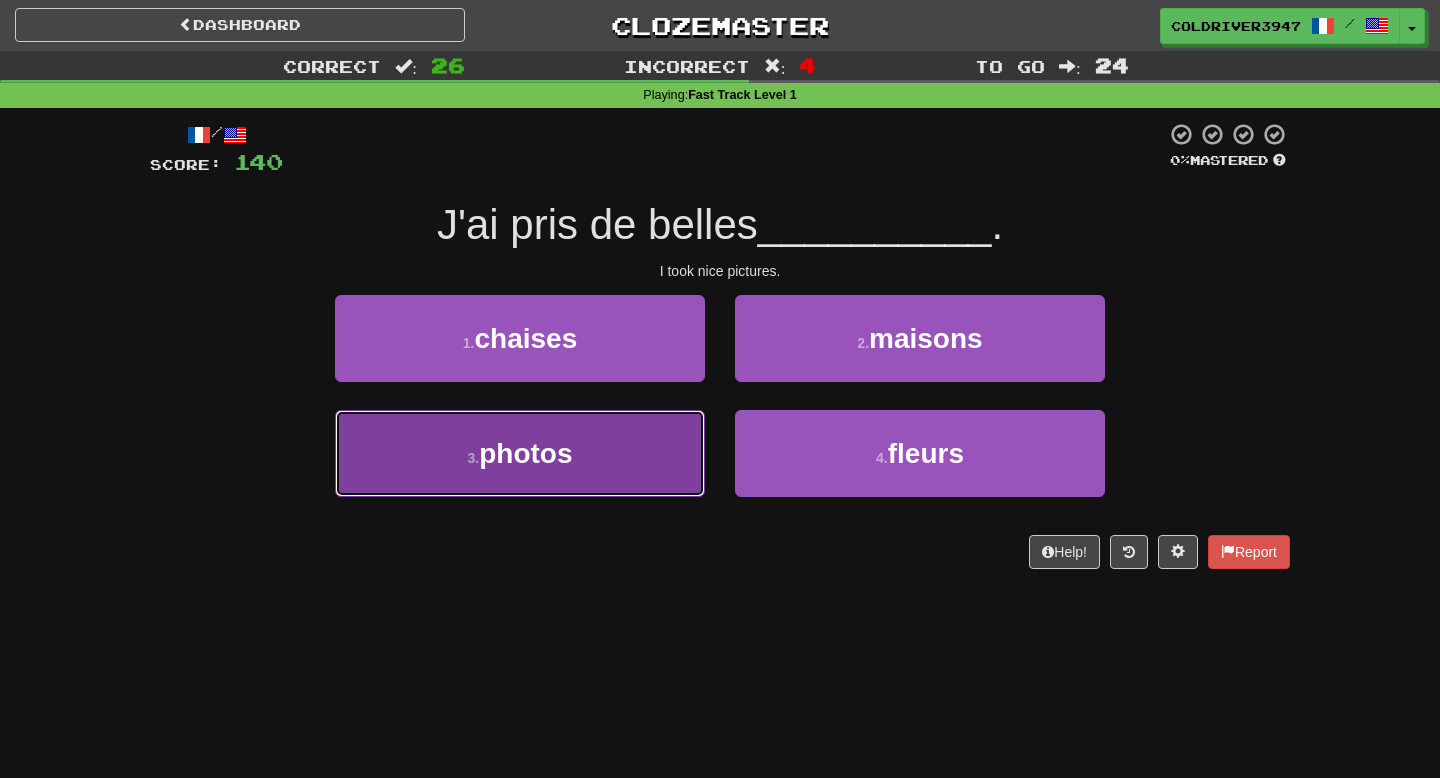 click on "3 .  photos" at bounding box center (520, 453) 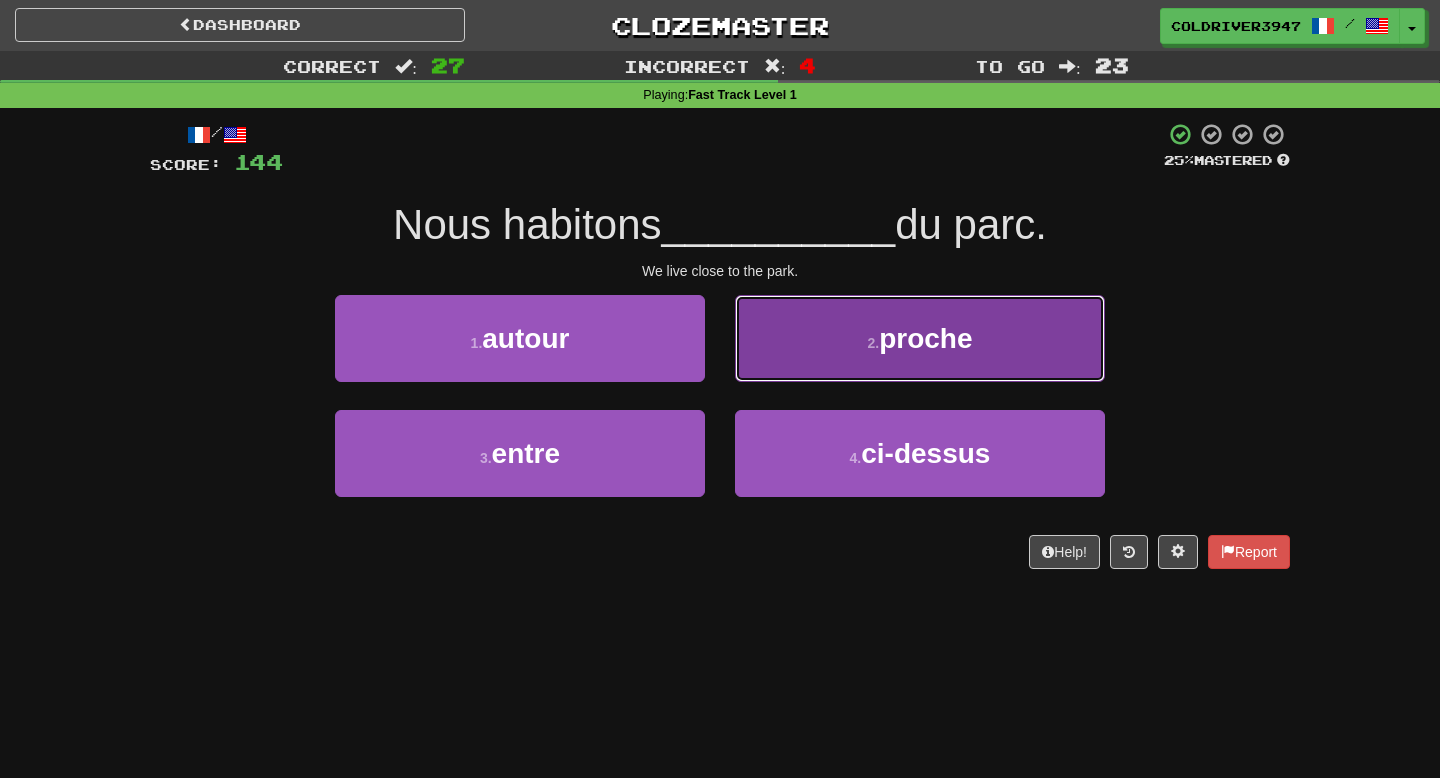 click on "2 .  proche" at bounding box center (920, 338) 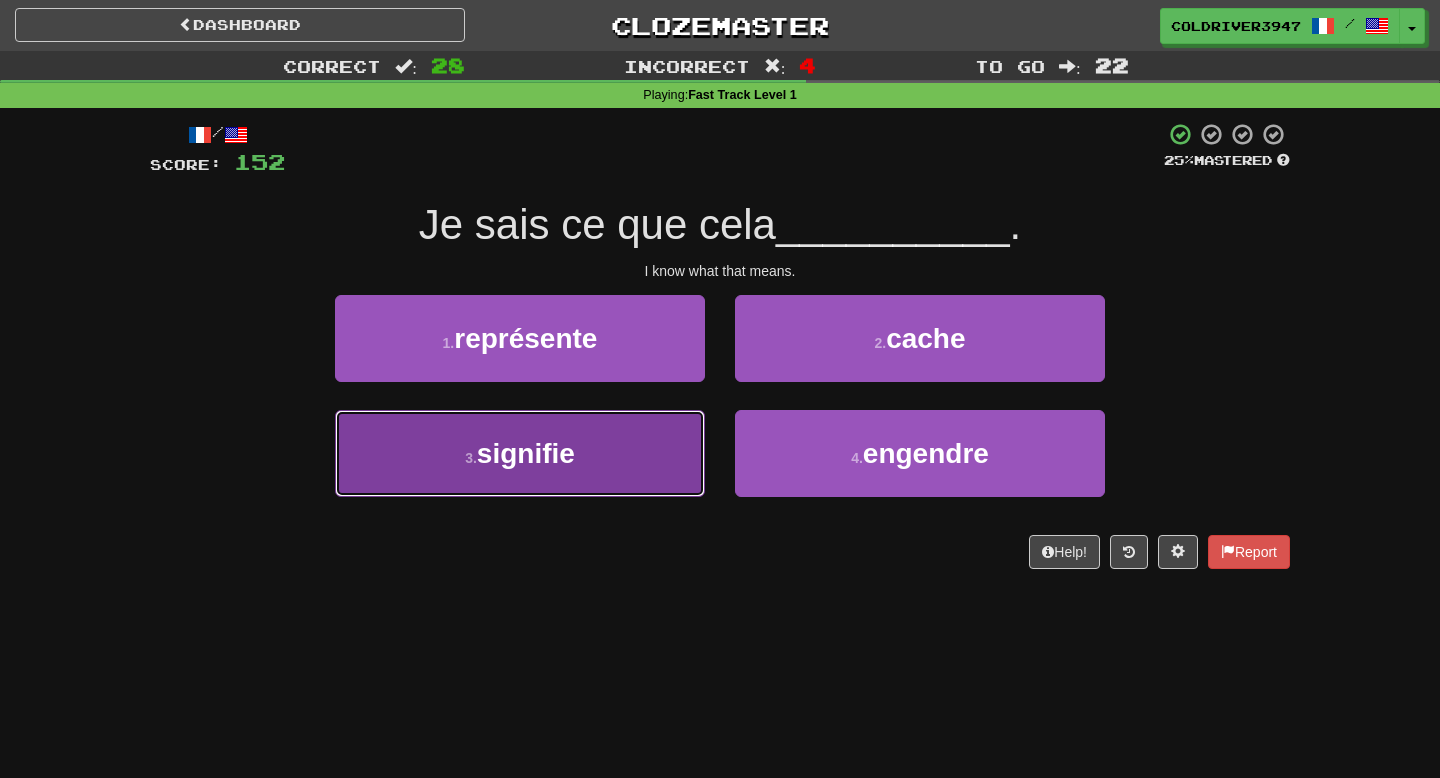 click on "3 .  signifie" at bounding box center [520, 453] 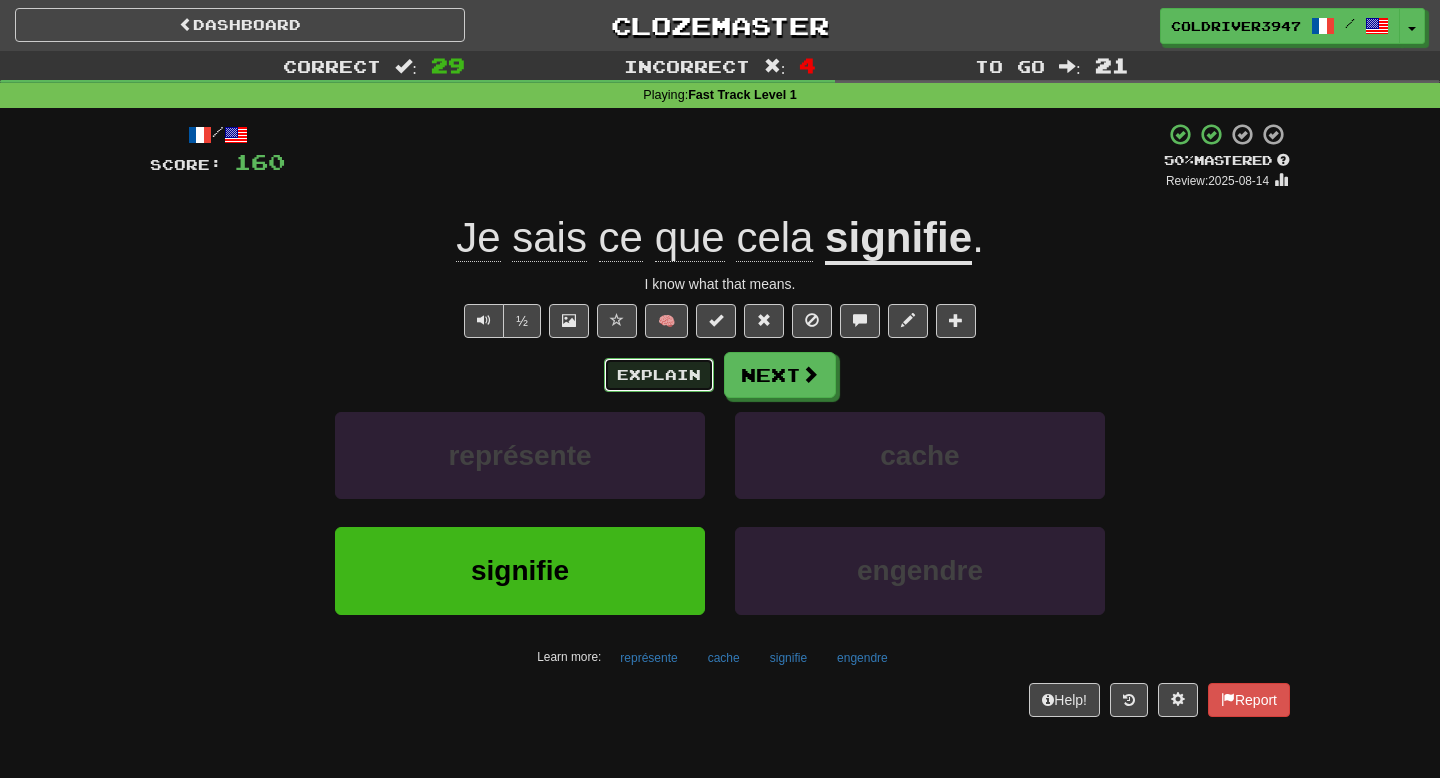 click on "Explain" at bounding box center (659, 375) 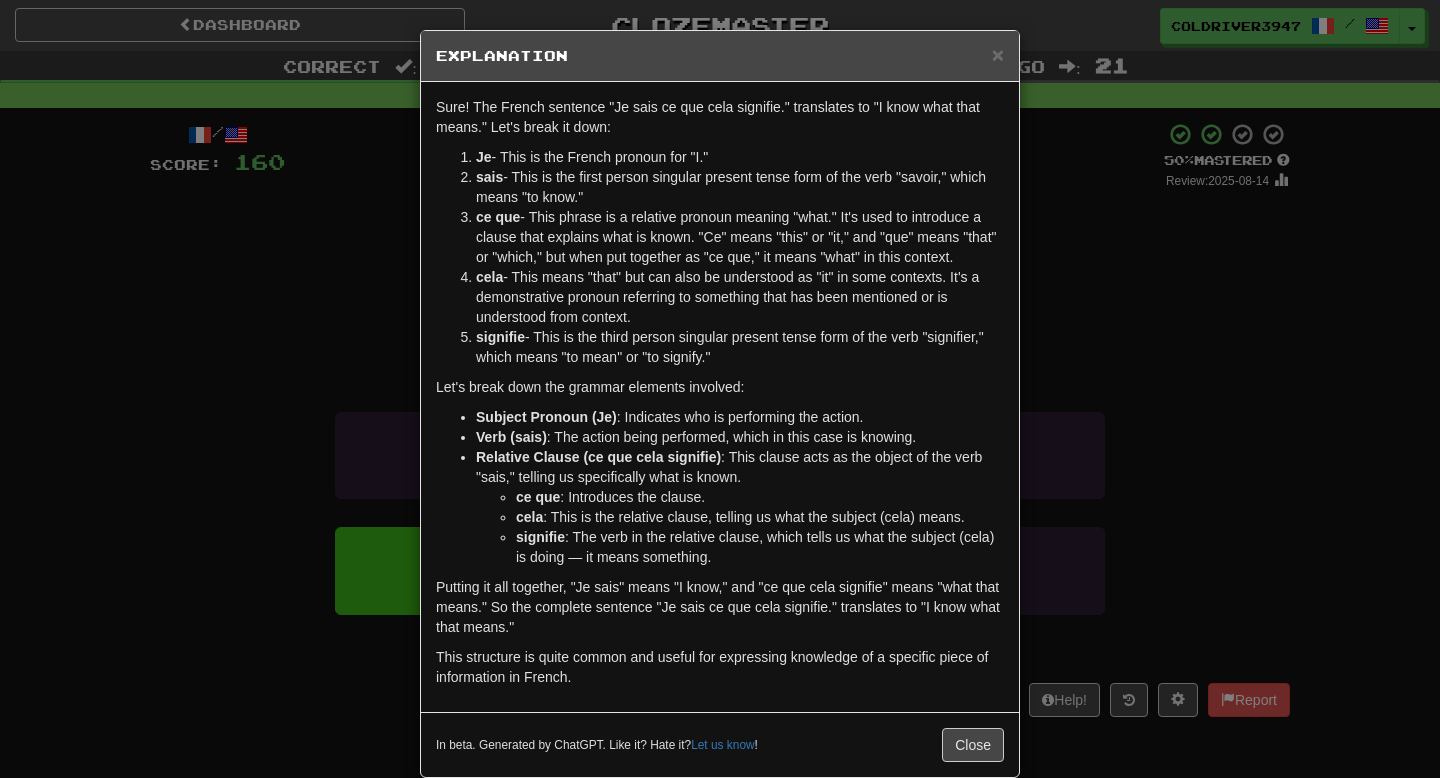 scroll, scrollTop: 70, scrollLeft: 0, axis: vertical 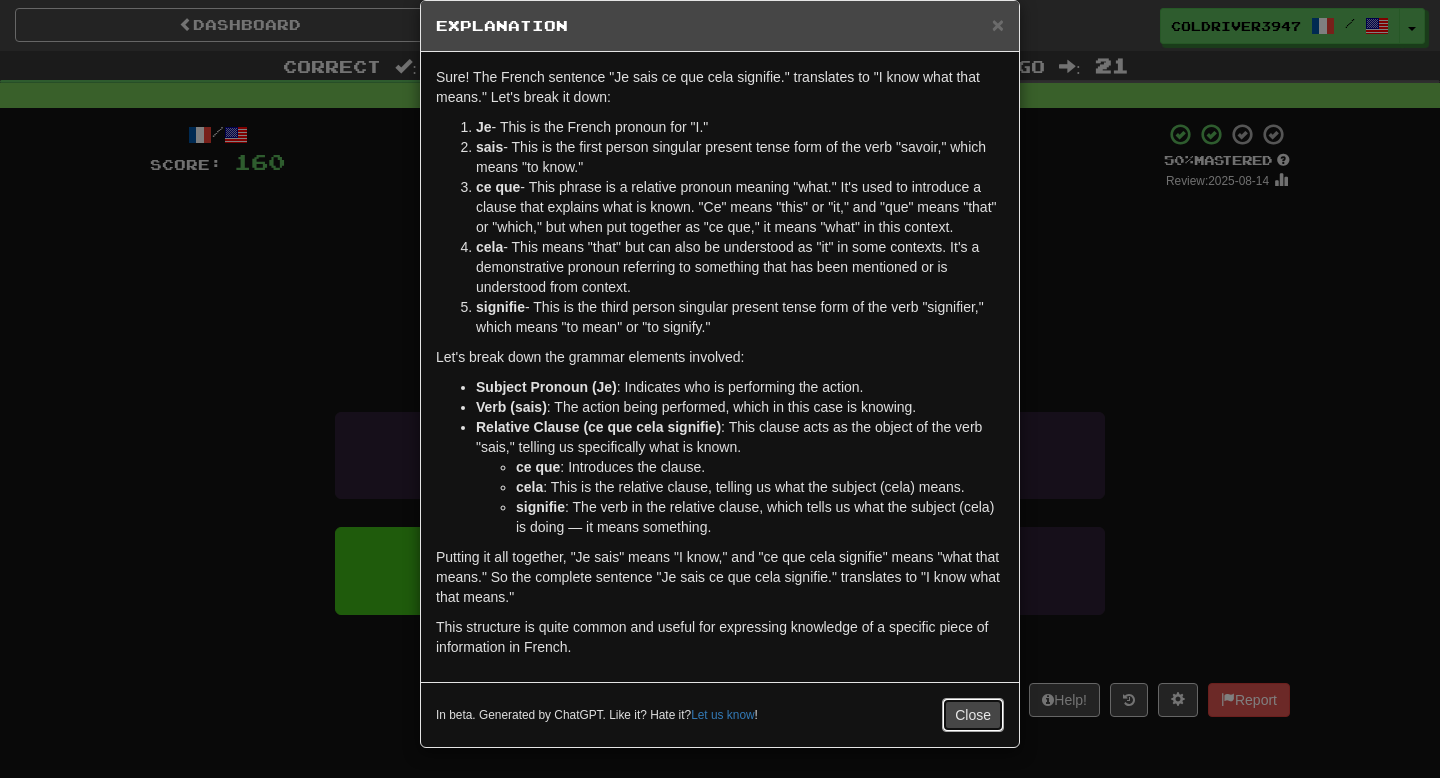 click on "Close" at bounding box center (973, 715) 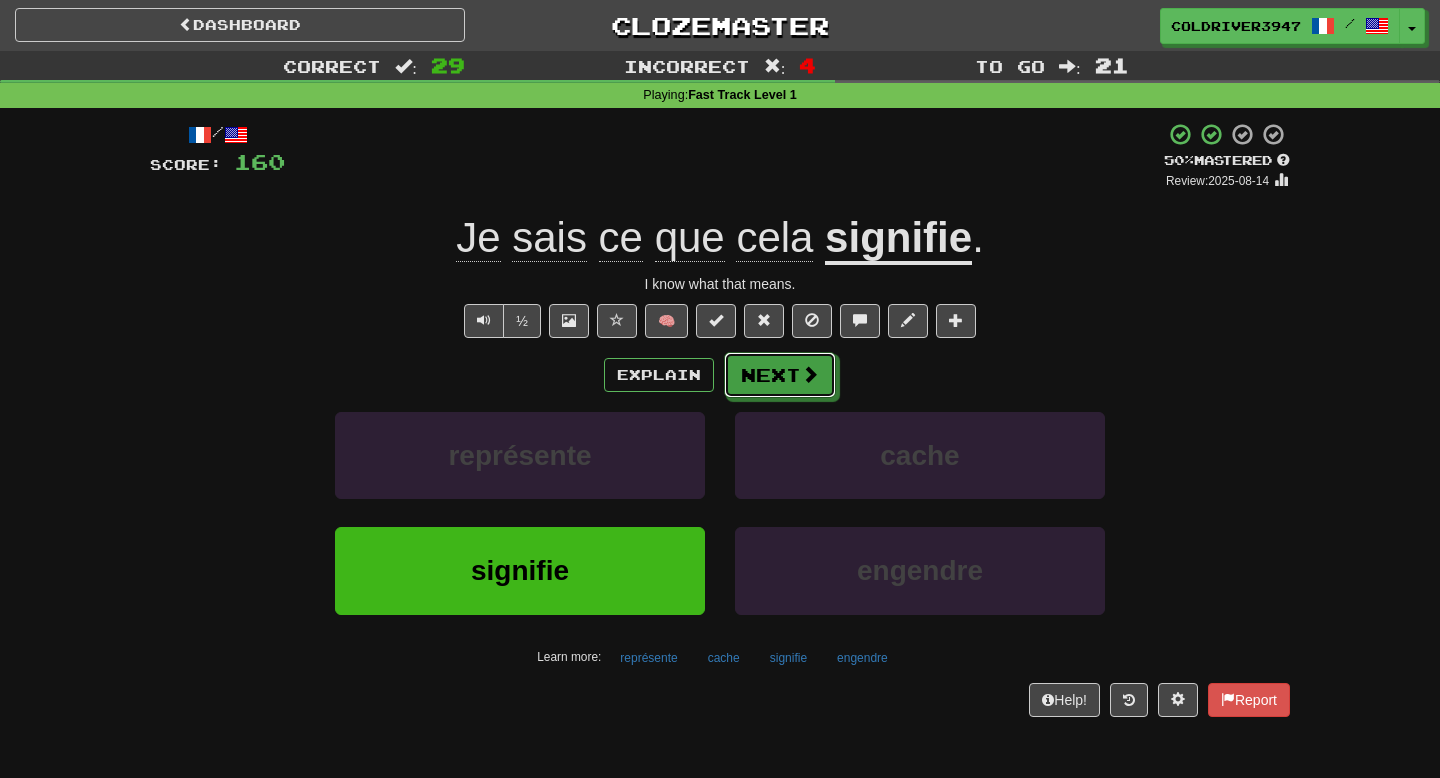click on "Explain Next" at bounding box center [720, 375] 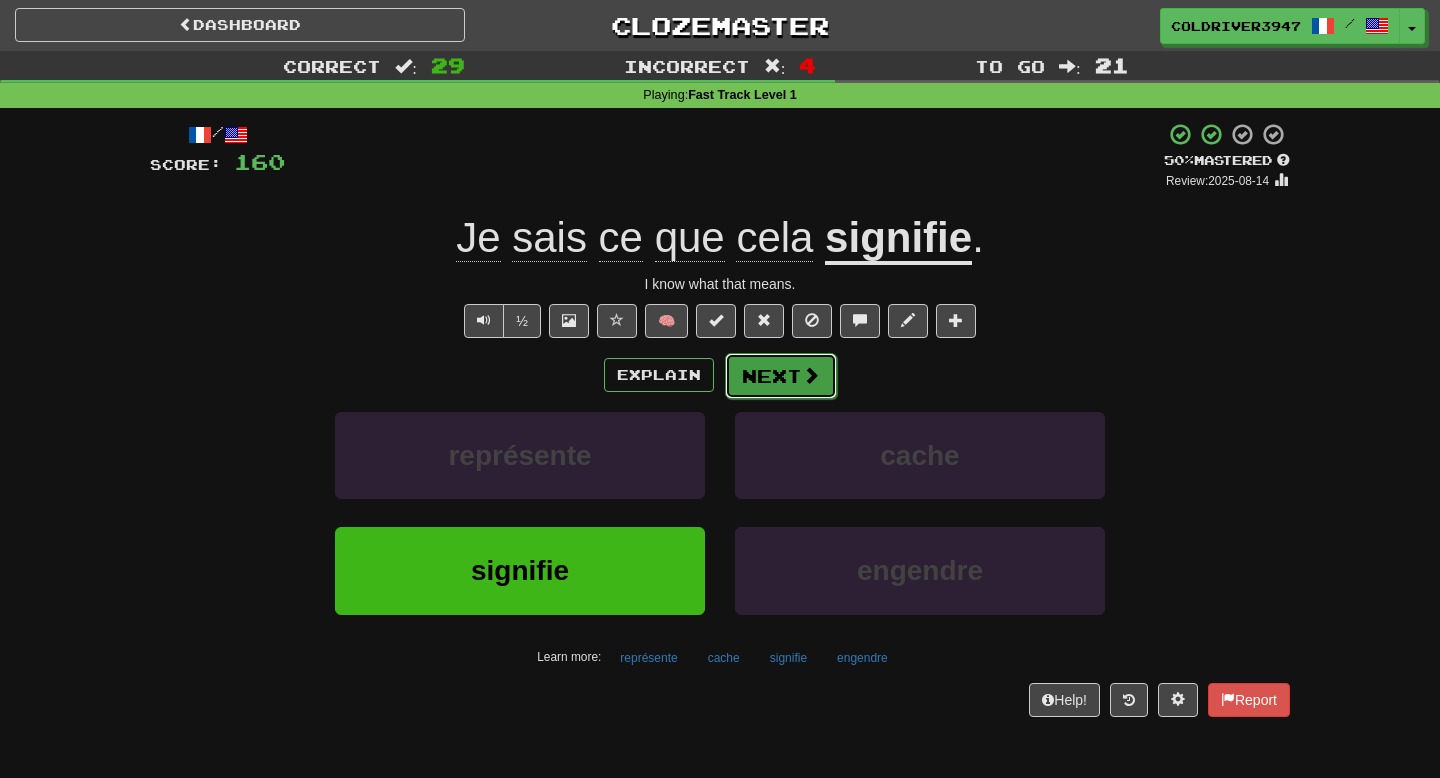 click at bounding box center [811, 375] 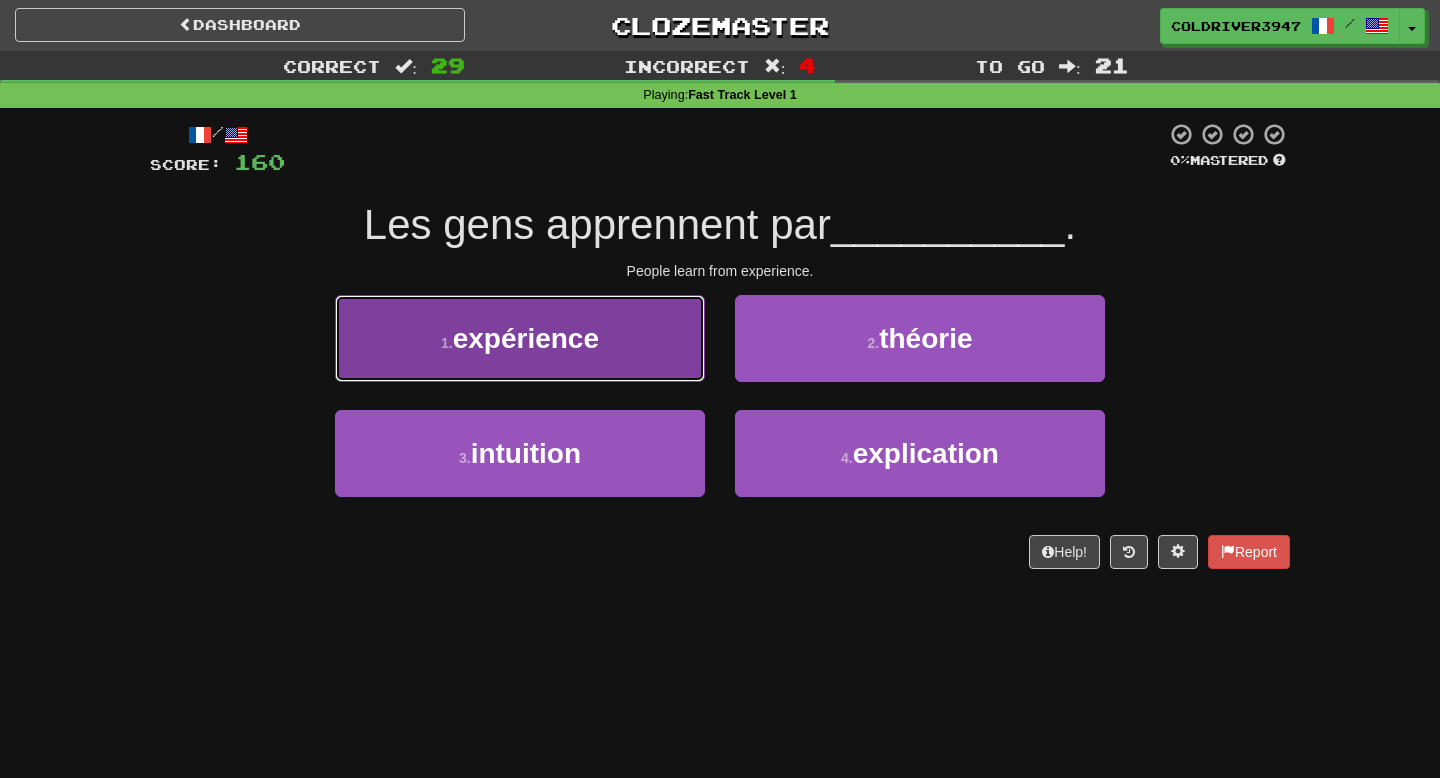 click on "1 .  expérience" at bounding box center (520, 338) 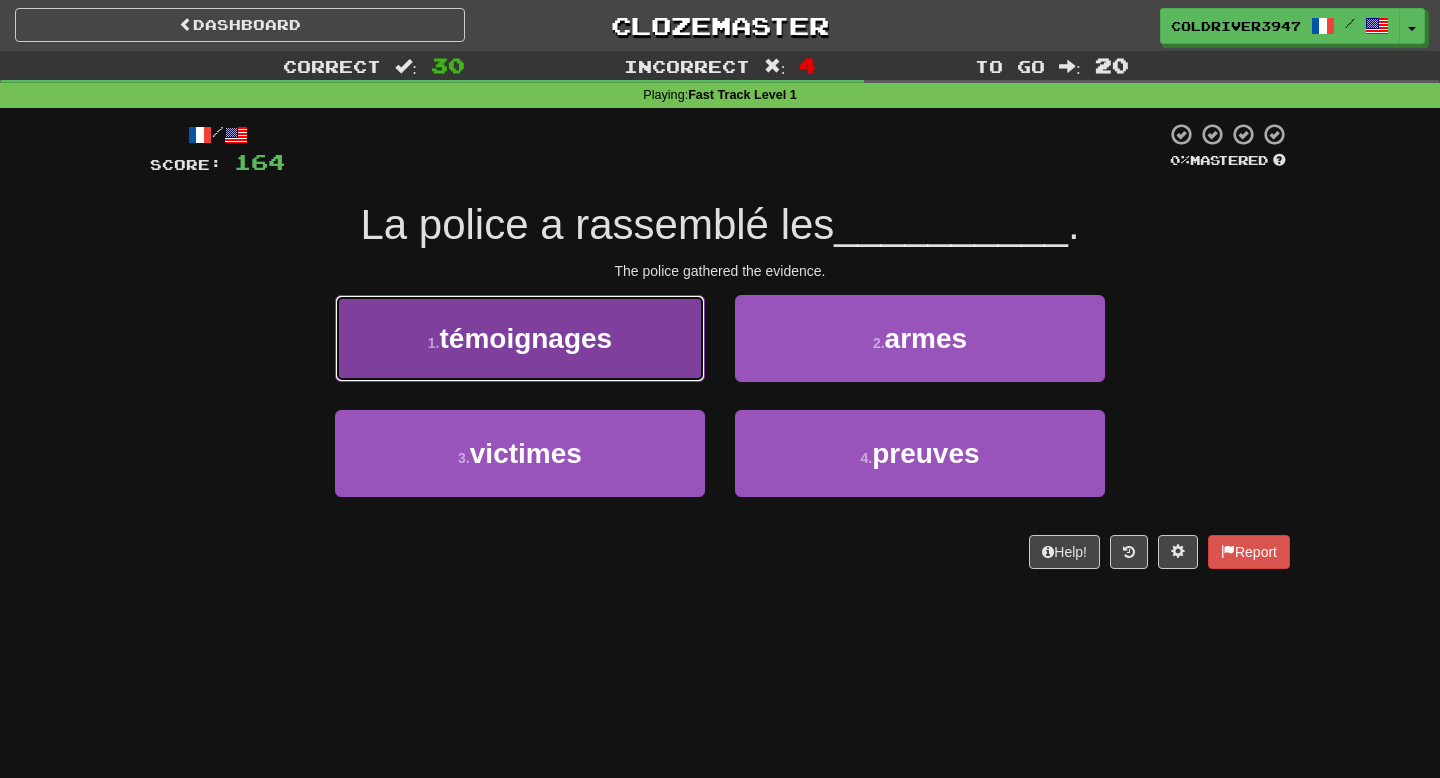 click on "1 .  témoignages" at bounding box center (520, 338) 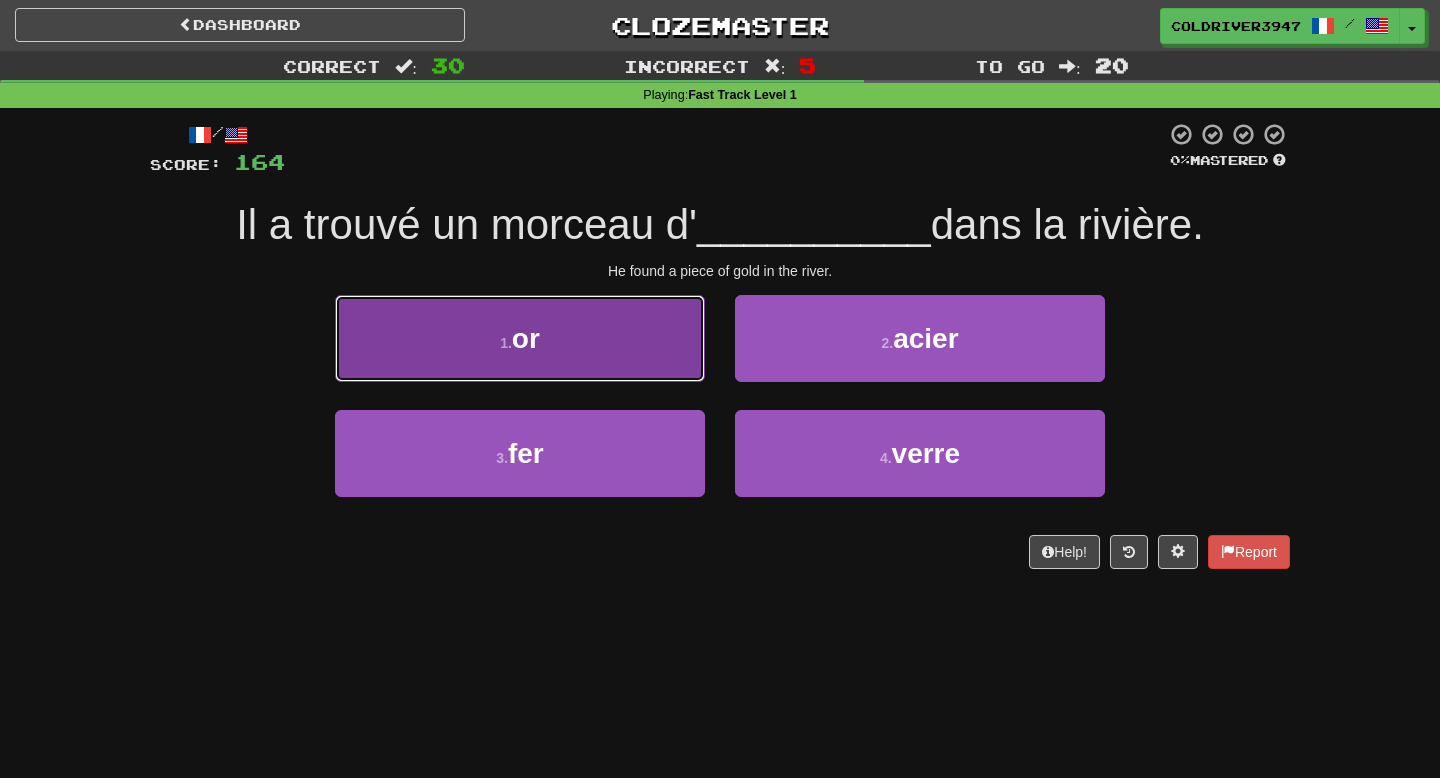 click on "1 .  or" at bounding box center (520, 338) 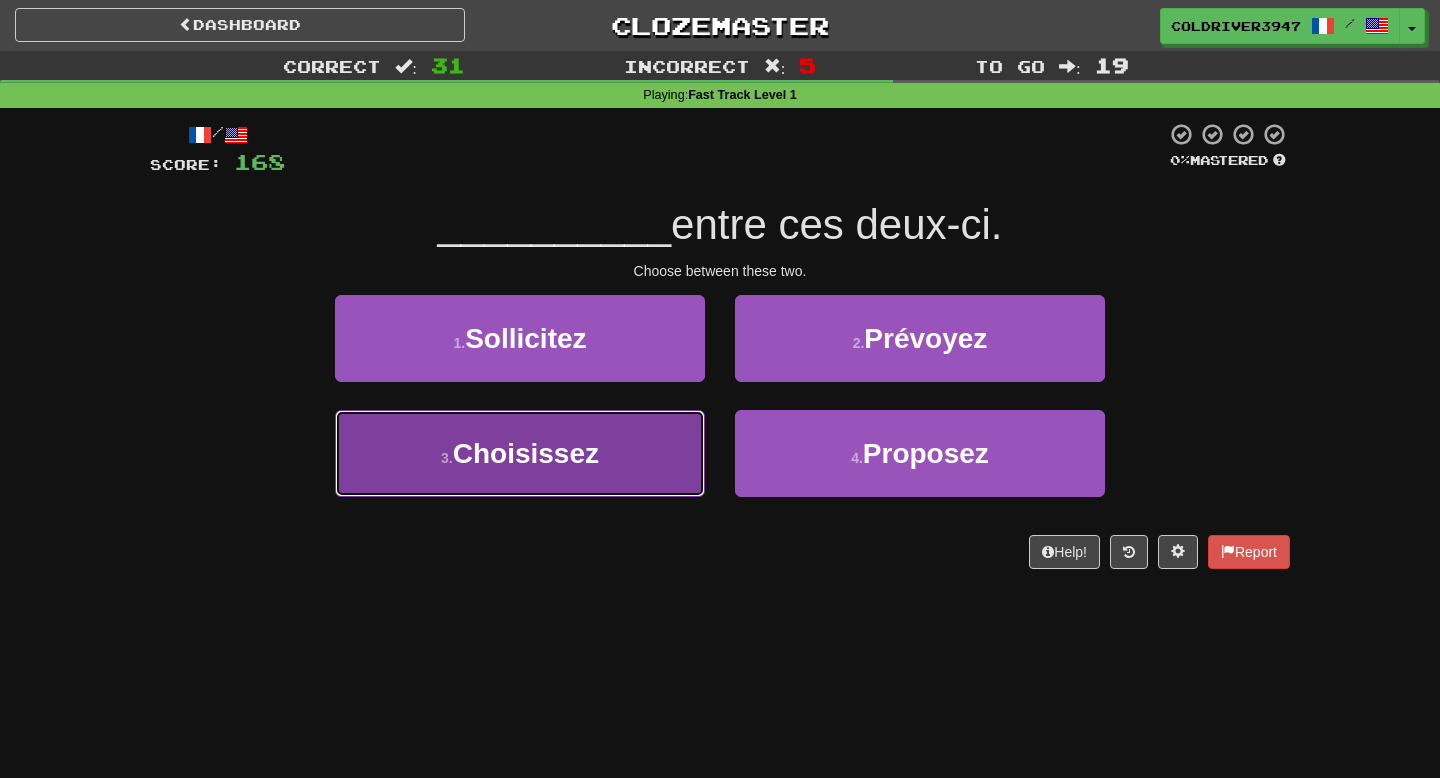 click on "3 .  Choisissez" at bounding box center (520, 453) 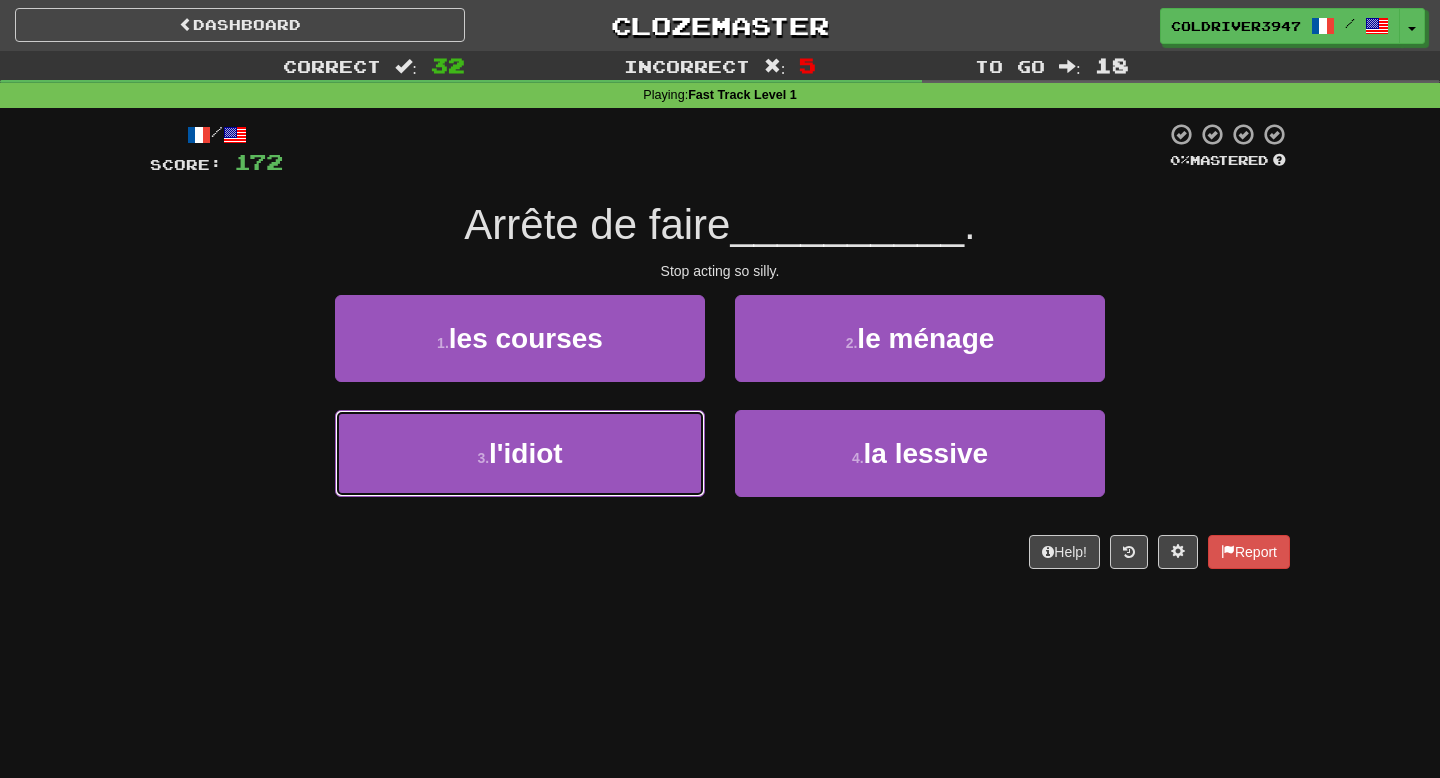 click on "3 .  l'idiot" at bounding box center (520, 453) 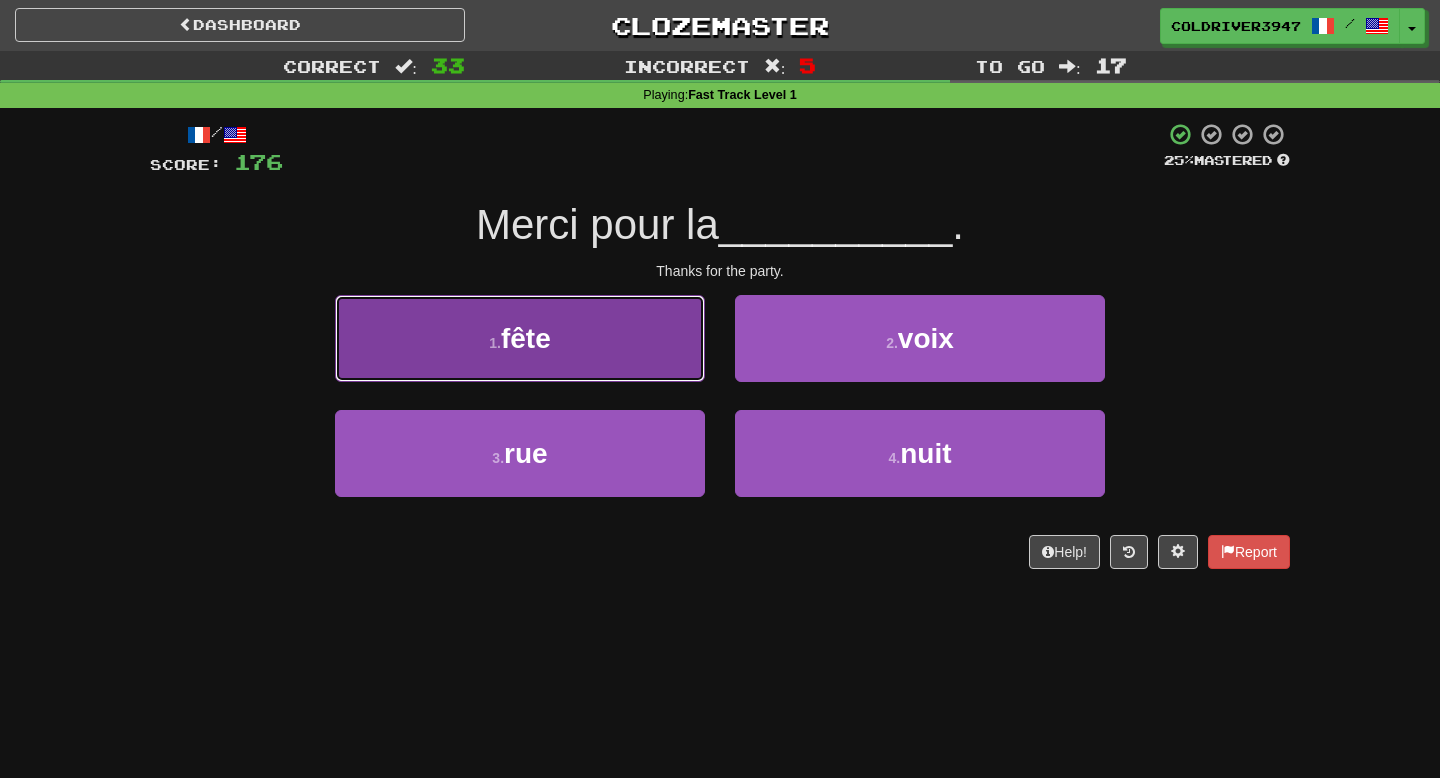 click on "1 .  fête" at bounding box center (520, 338) 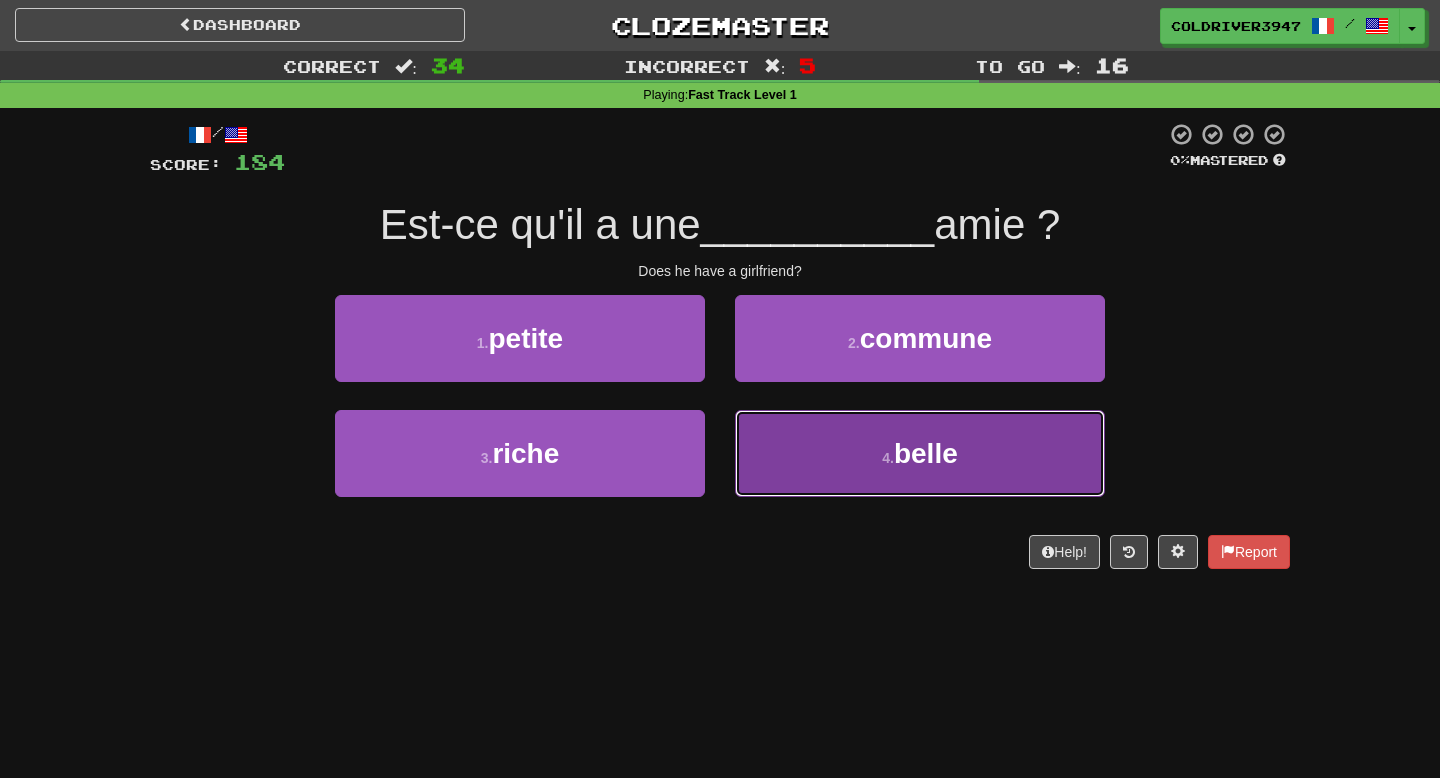 click on "4 .  belle" at bounding box center [920, 453] 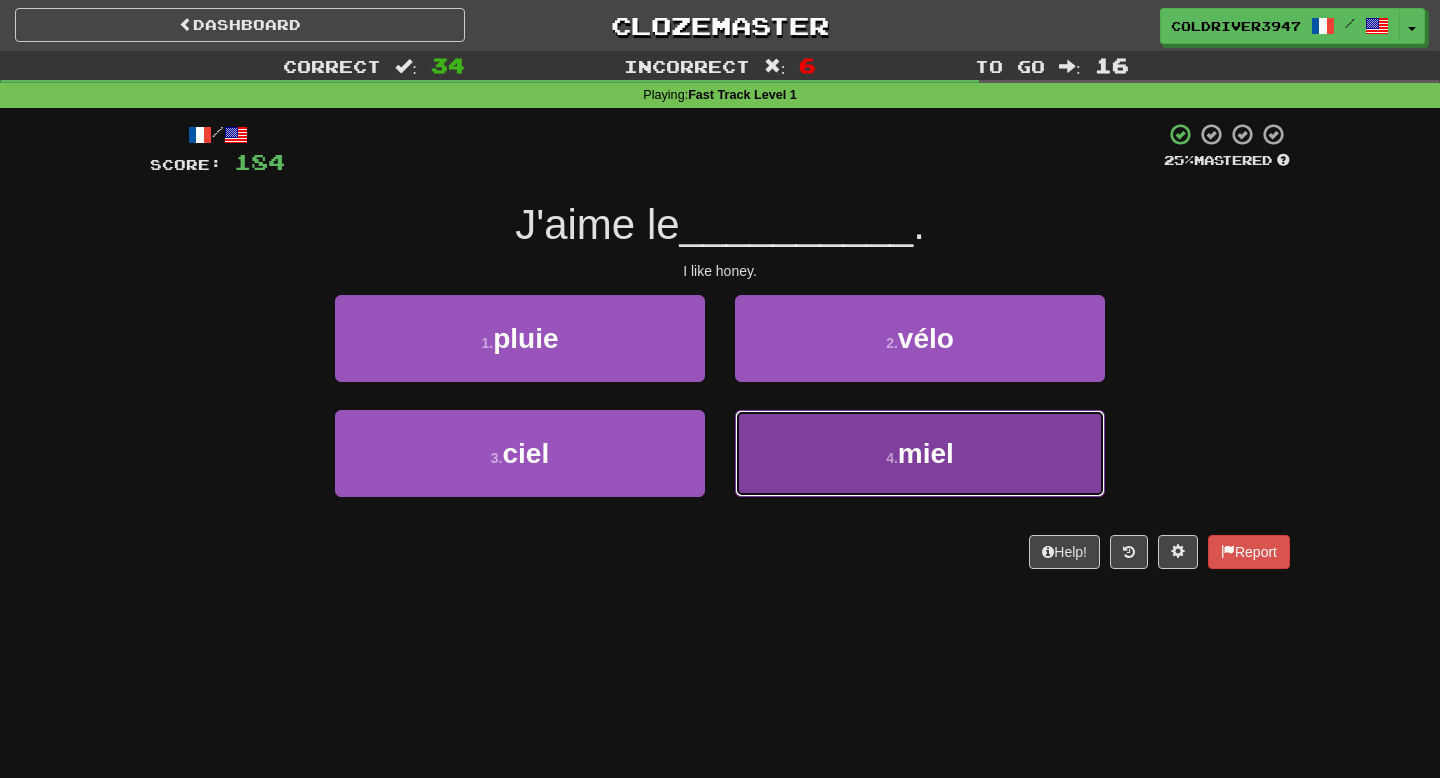 click on "4 .  miel" at bounding box center (920, 453) 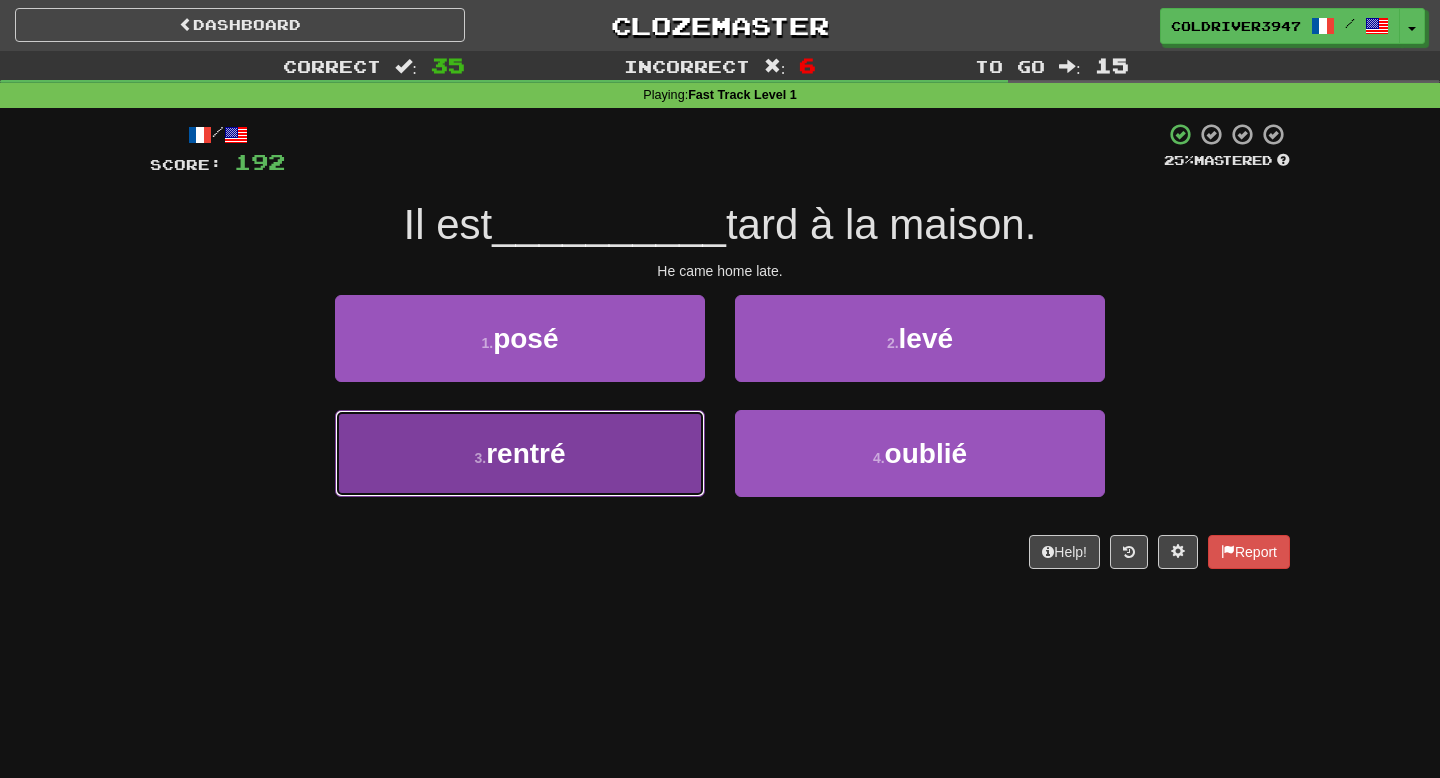 click on "3 .  rentré" at bounding box center (520, 453) 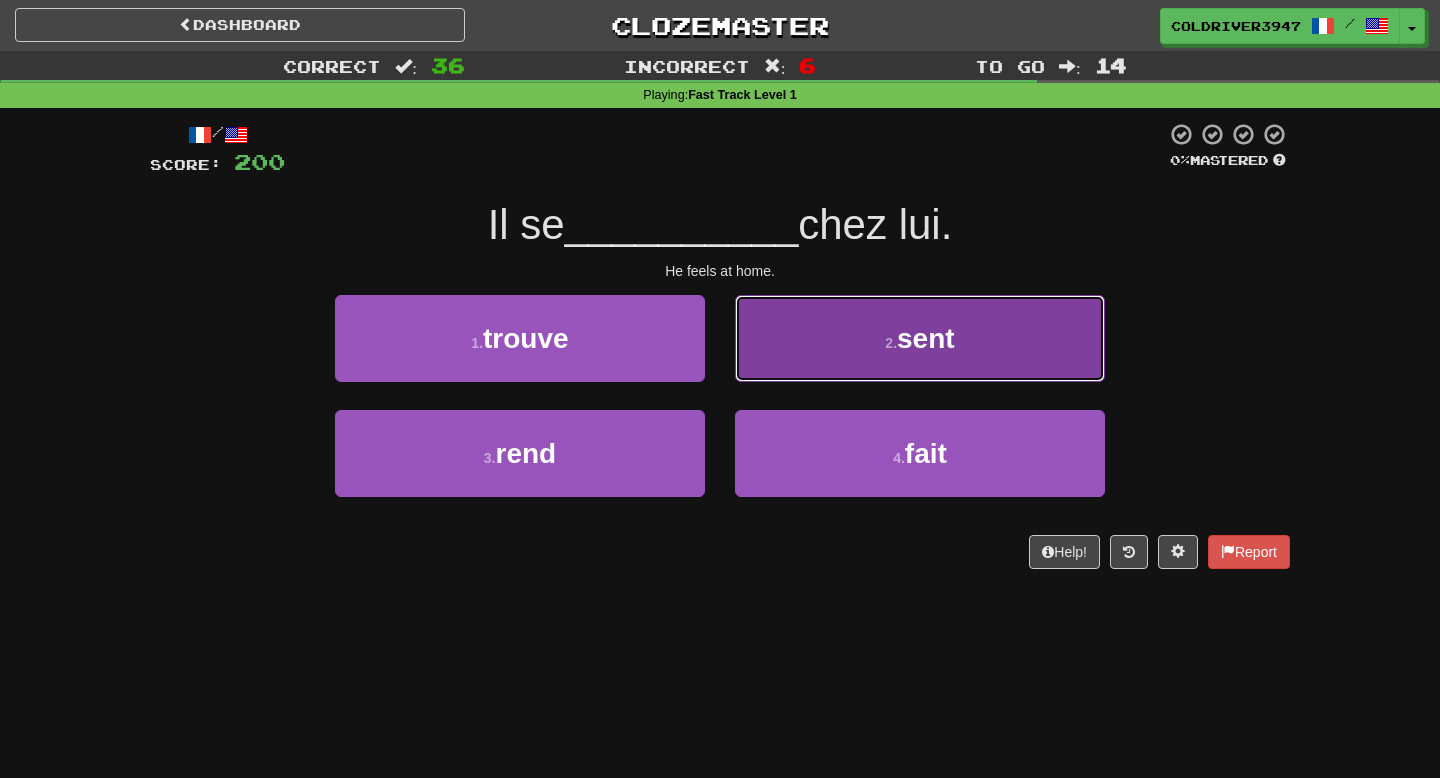 click on "2 .  sent" at bounding box center [920, 338] 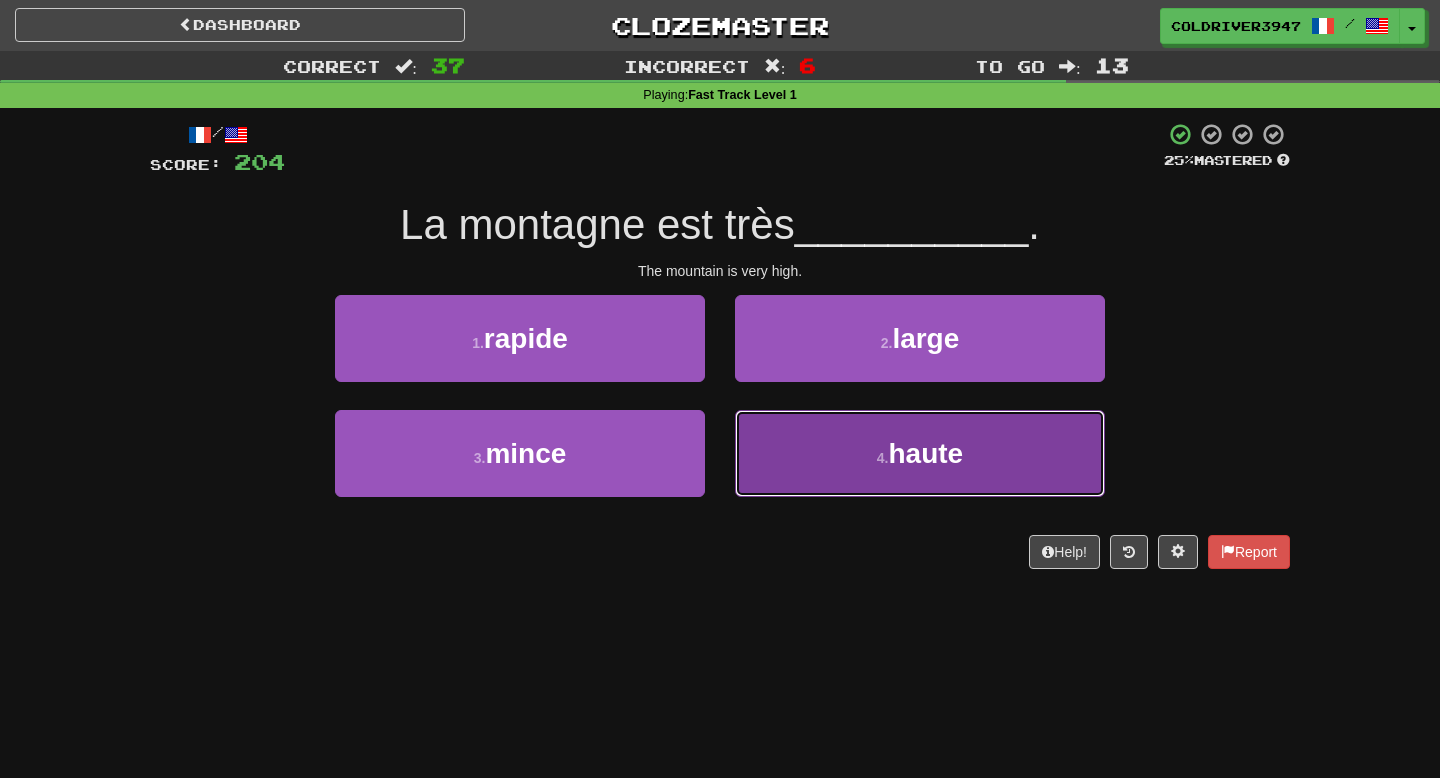 click on "4 .  haute" at bounding box center (920, 453) 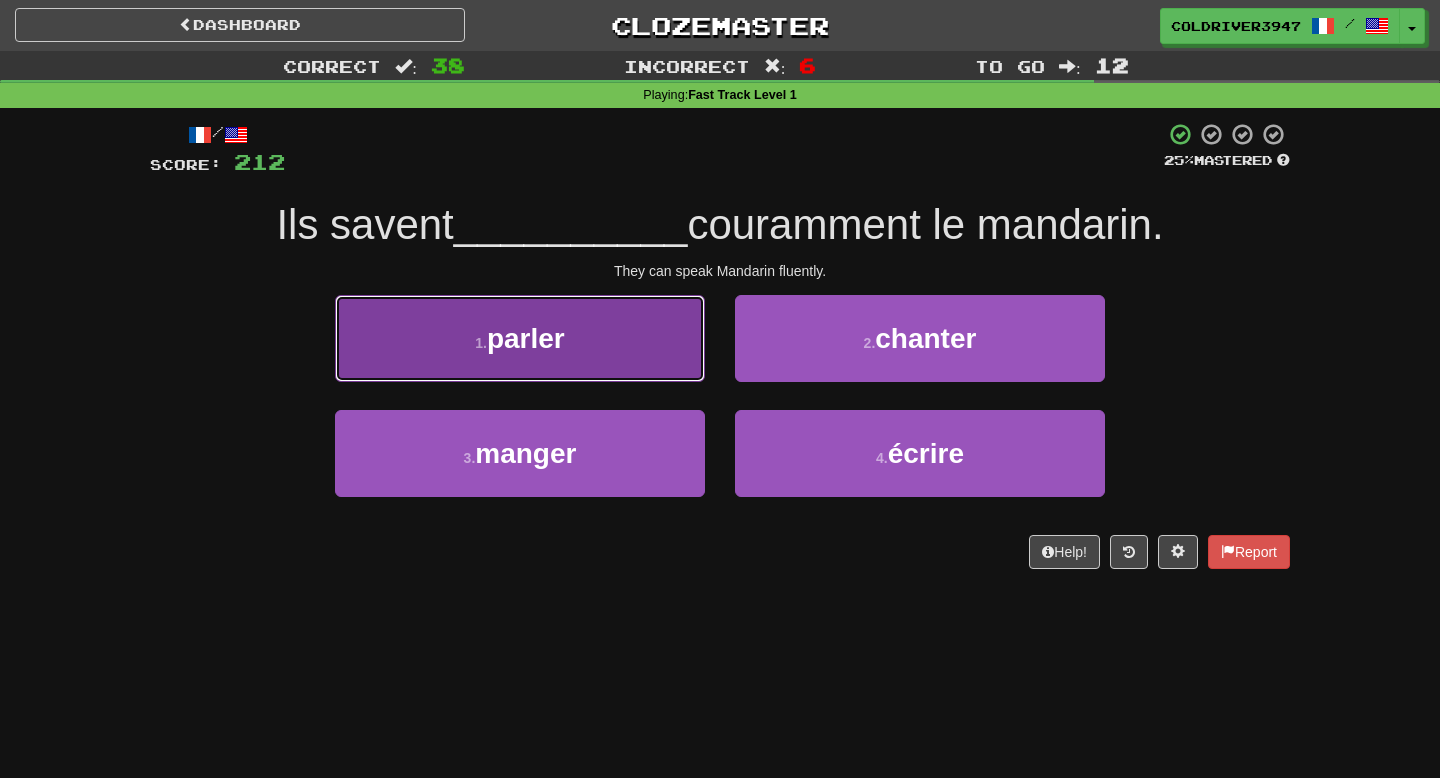 click on "1 .  parler" at bounding box center [520, 338] 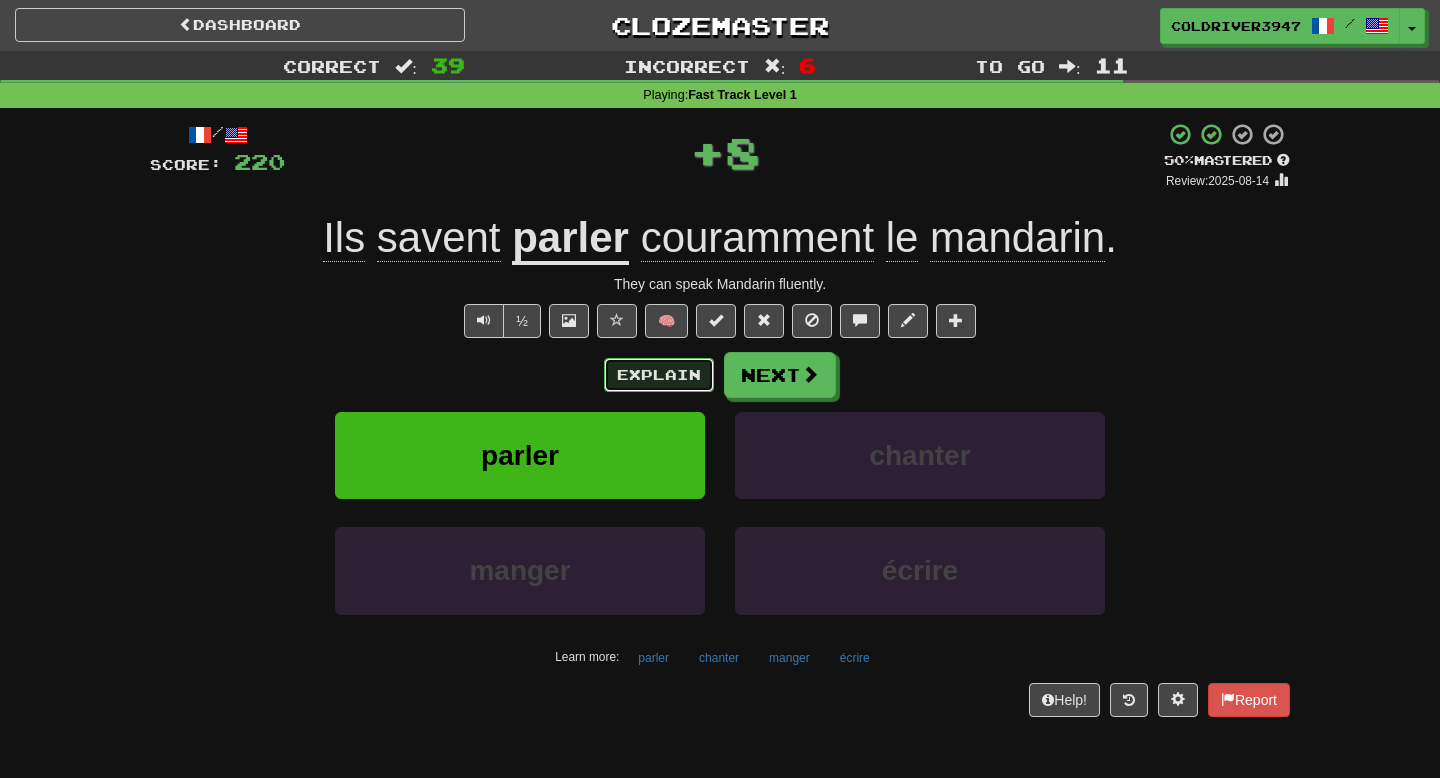 click on "Explain" at bounding box center [659, 375] 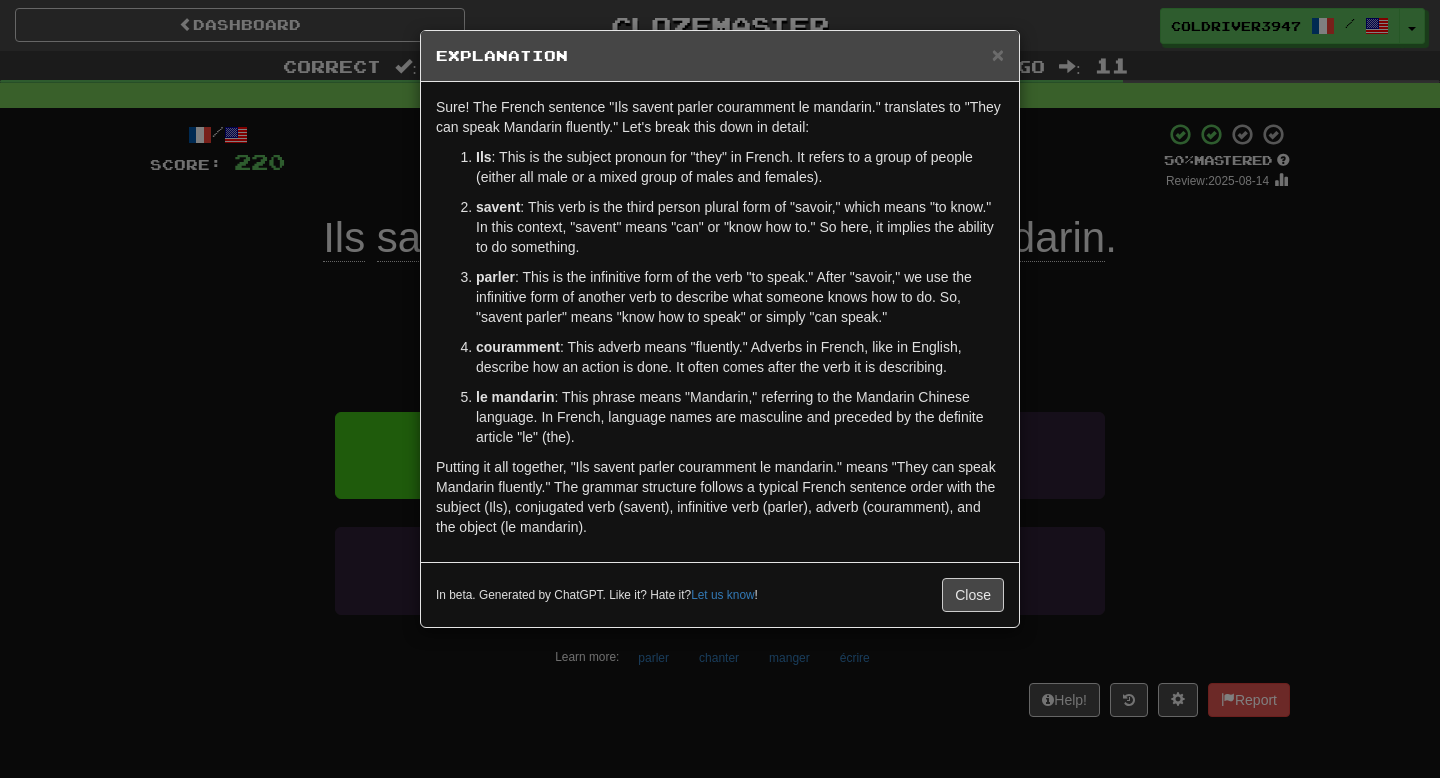 click on "In beta. Generated by ChatGPT. Like it? Hate it?  Let us know ! Close" at bounding box center [720, 594] 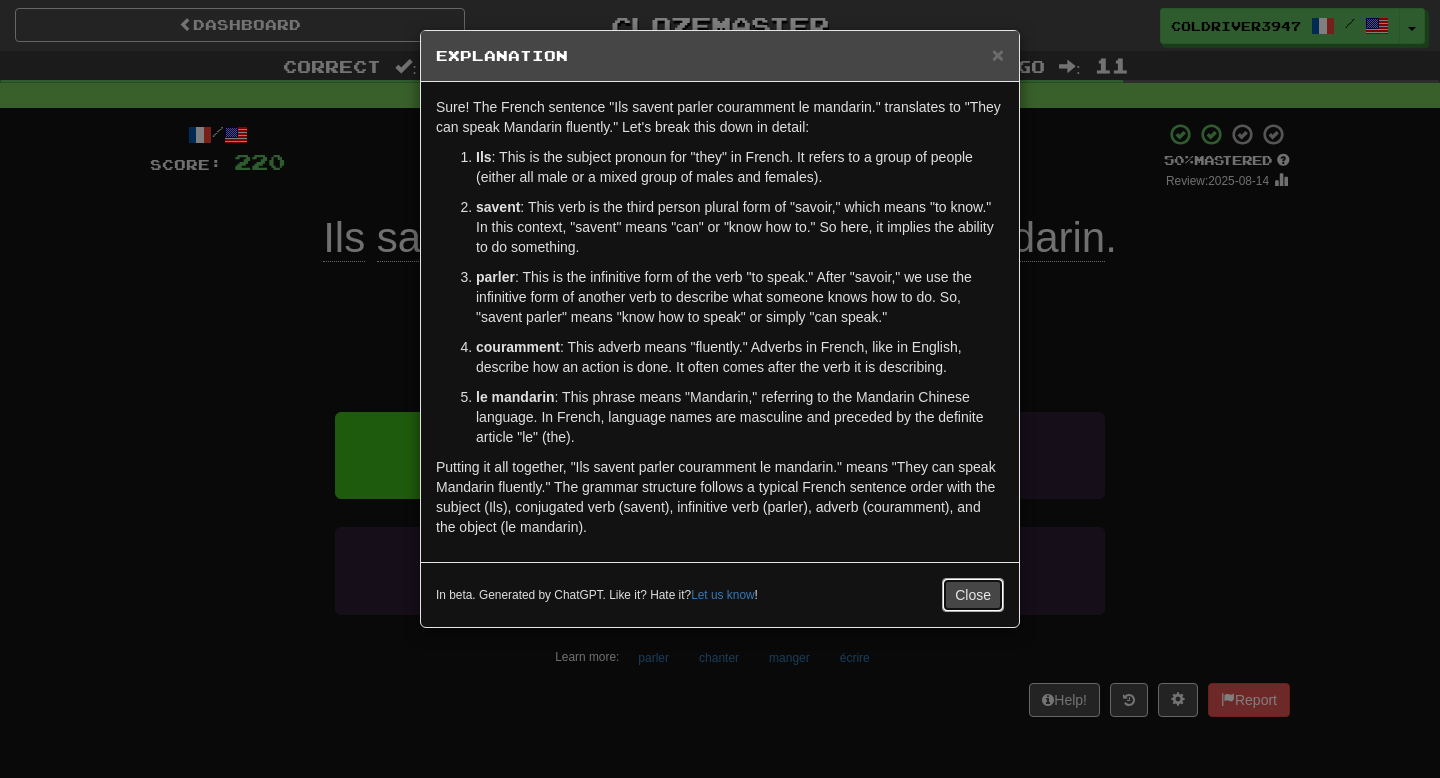 click on "Close" at bounding box center (973, 595) 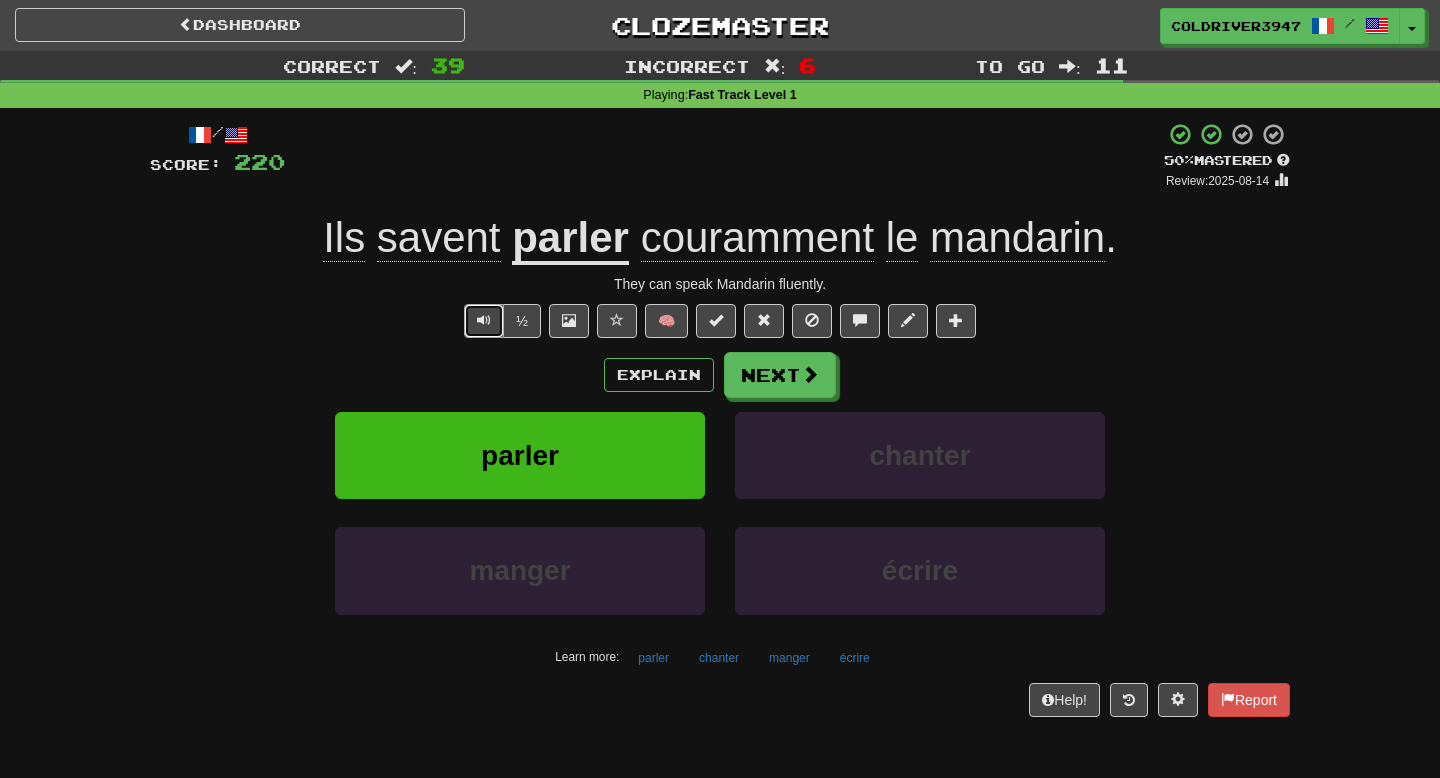 click at bounding box center [484, 320] 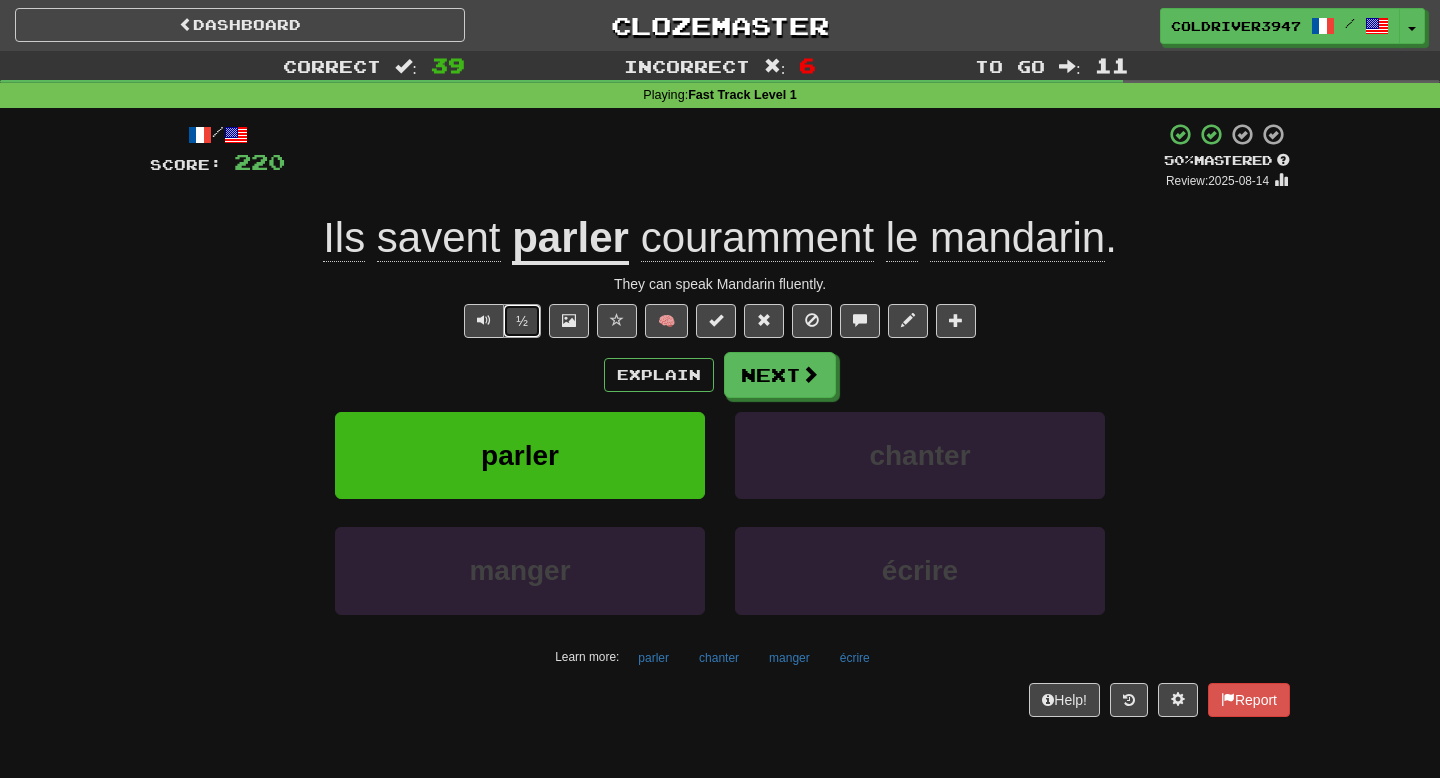 click on "½" at bounding box center [522, 321] 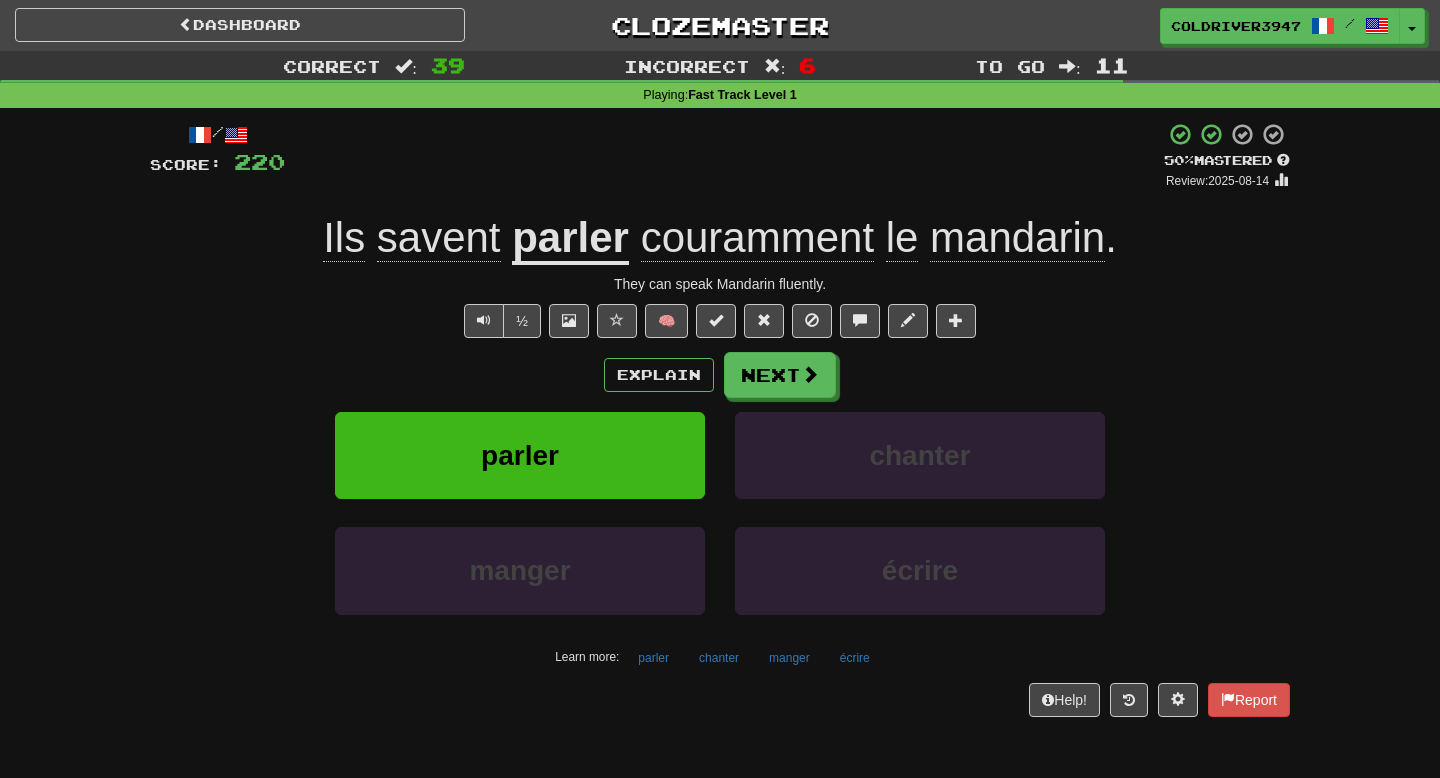 click on "Explain Next parler chanter manger écrire Learn more: parler chanter manger écrire" at bounding box center (720, 512) 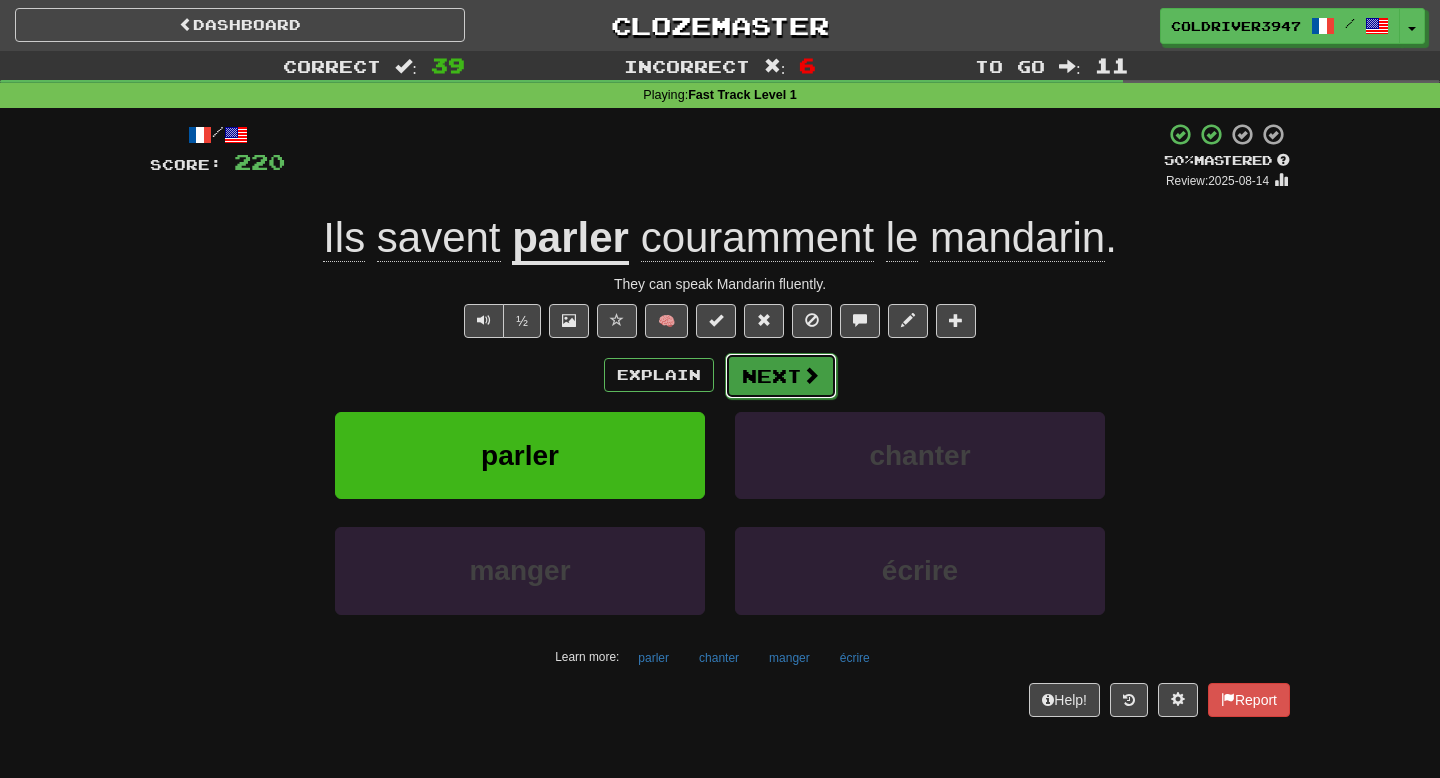 click on "Next" at bounding box center [781, 376] 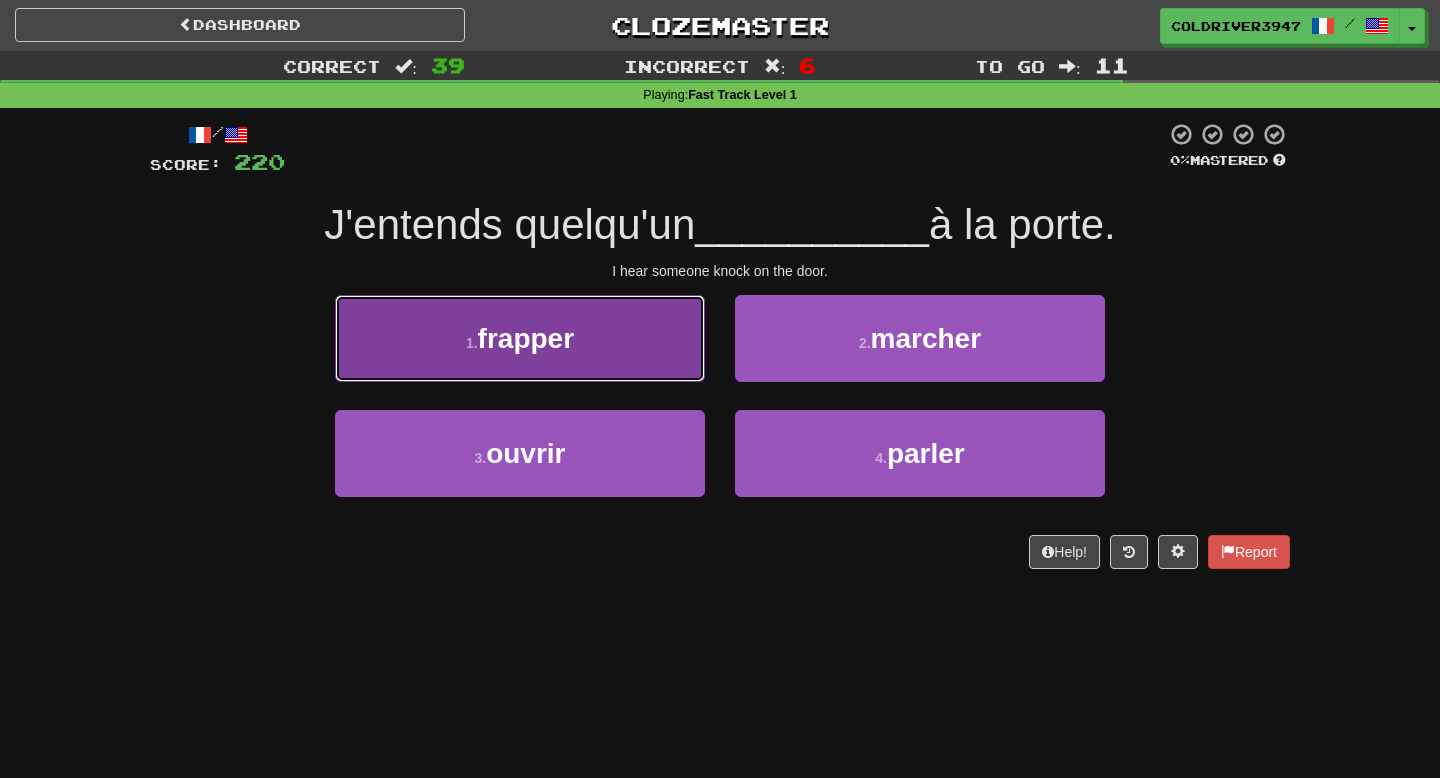 click on "1 .  frapper" at bounding box center (520, 338) 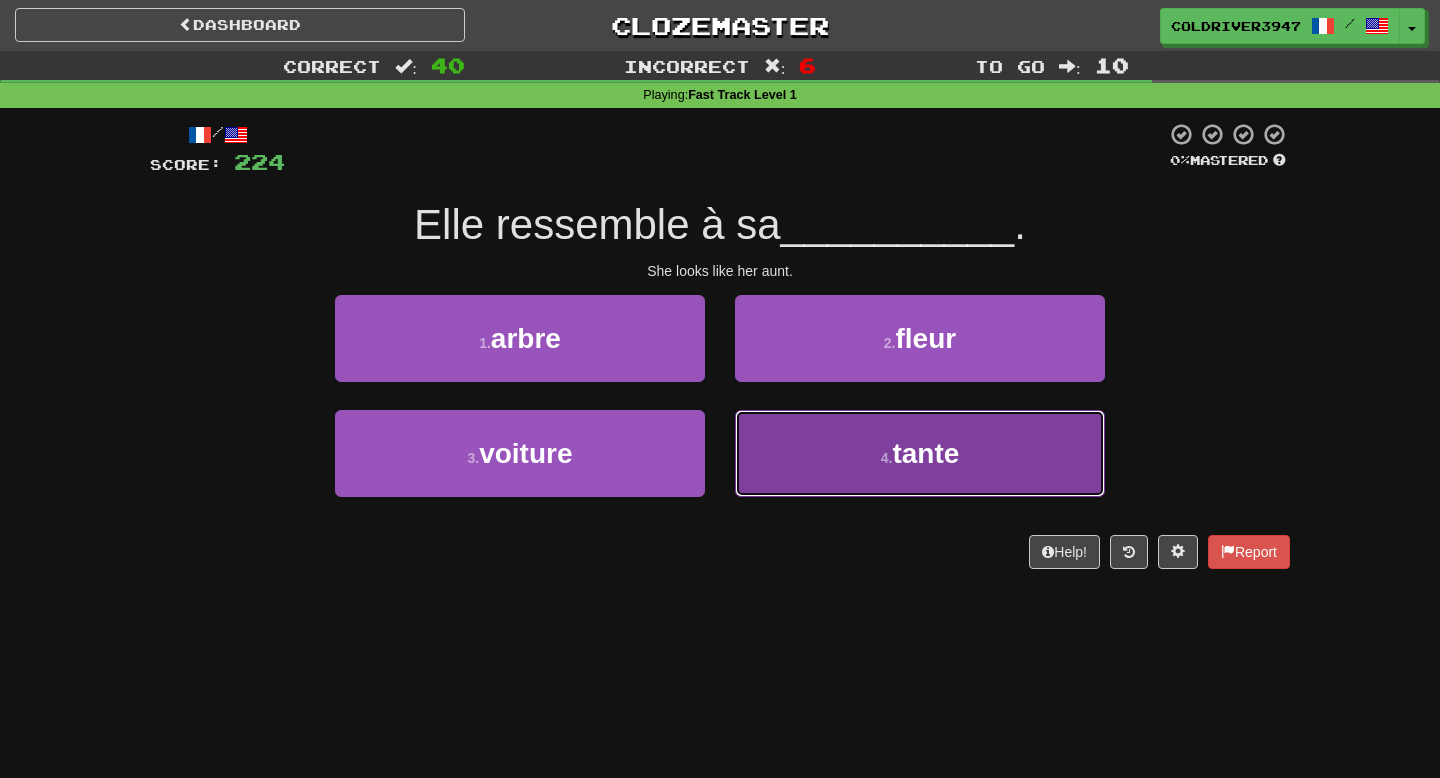 click on "4 .  tante" at bounding box center [920, 453] 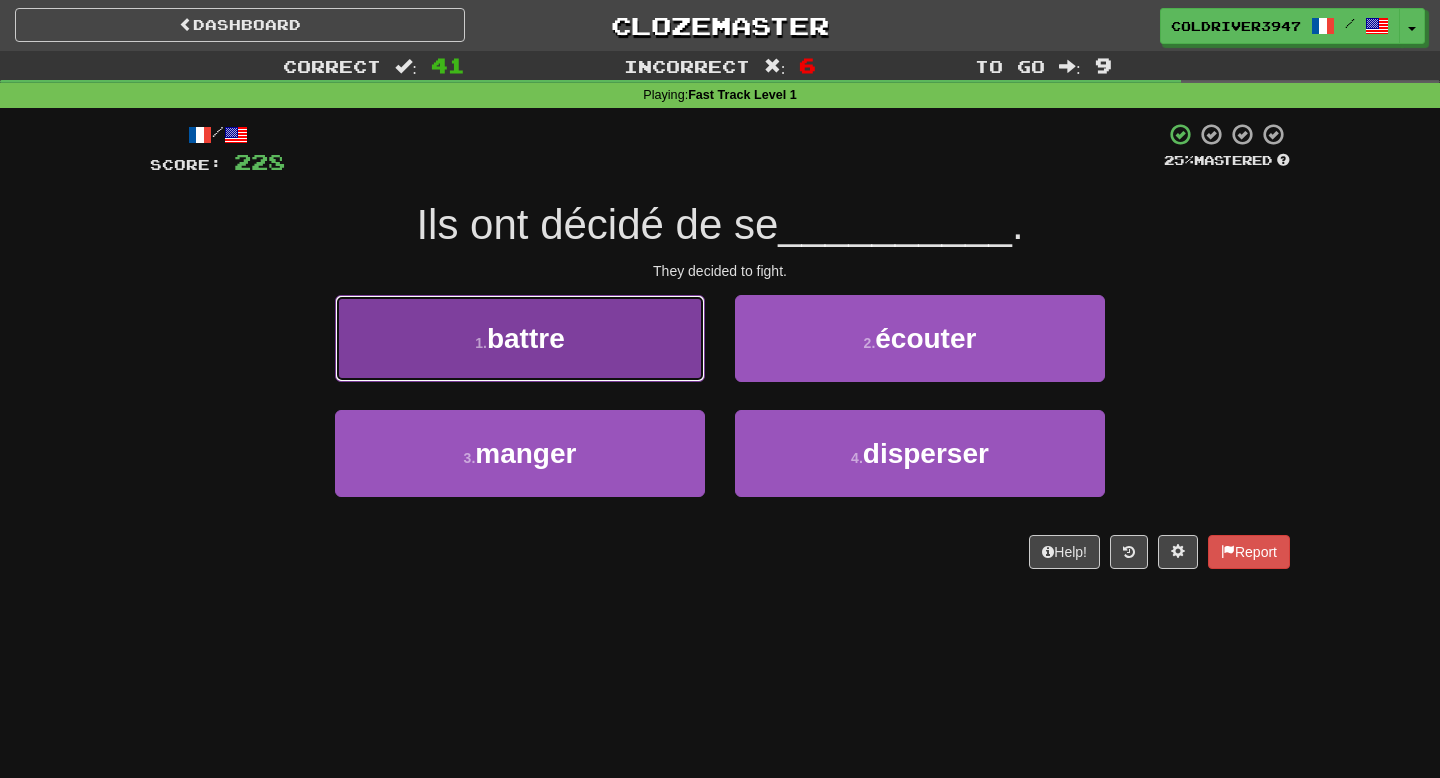 click on "1 .  battre" at bounding box center [520, 338] 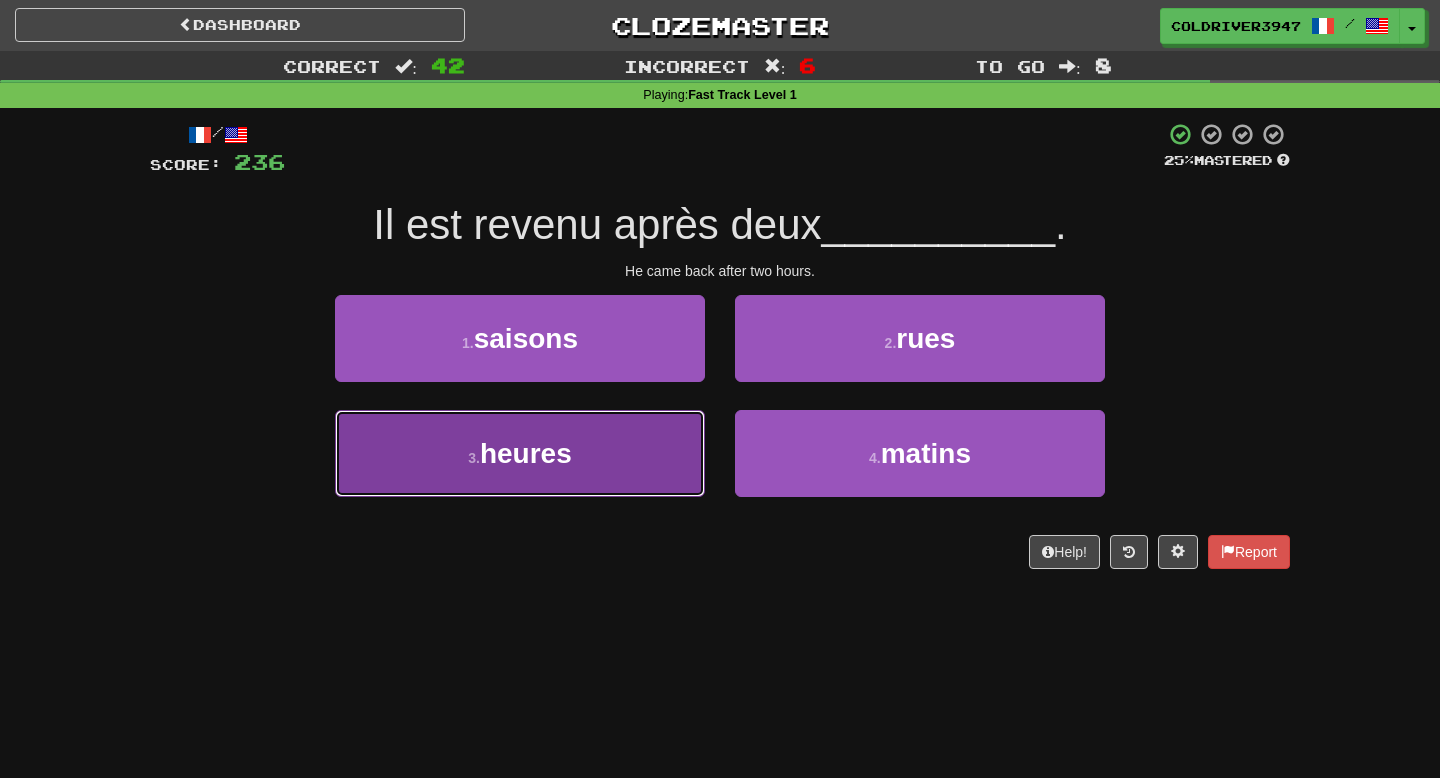 click on "3 .  heures" at bounding box center (520, 453) 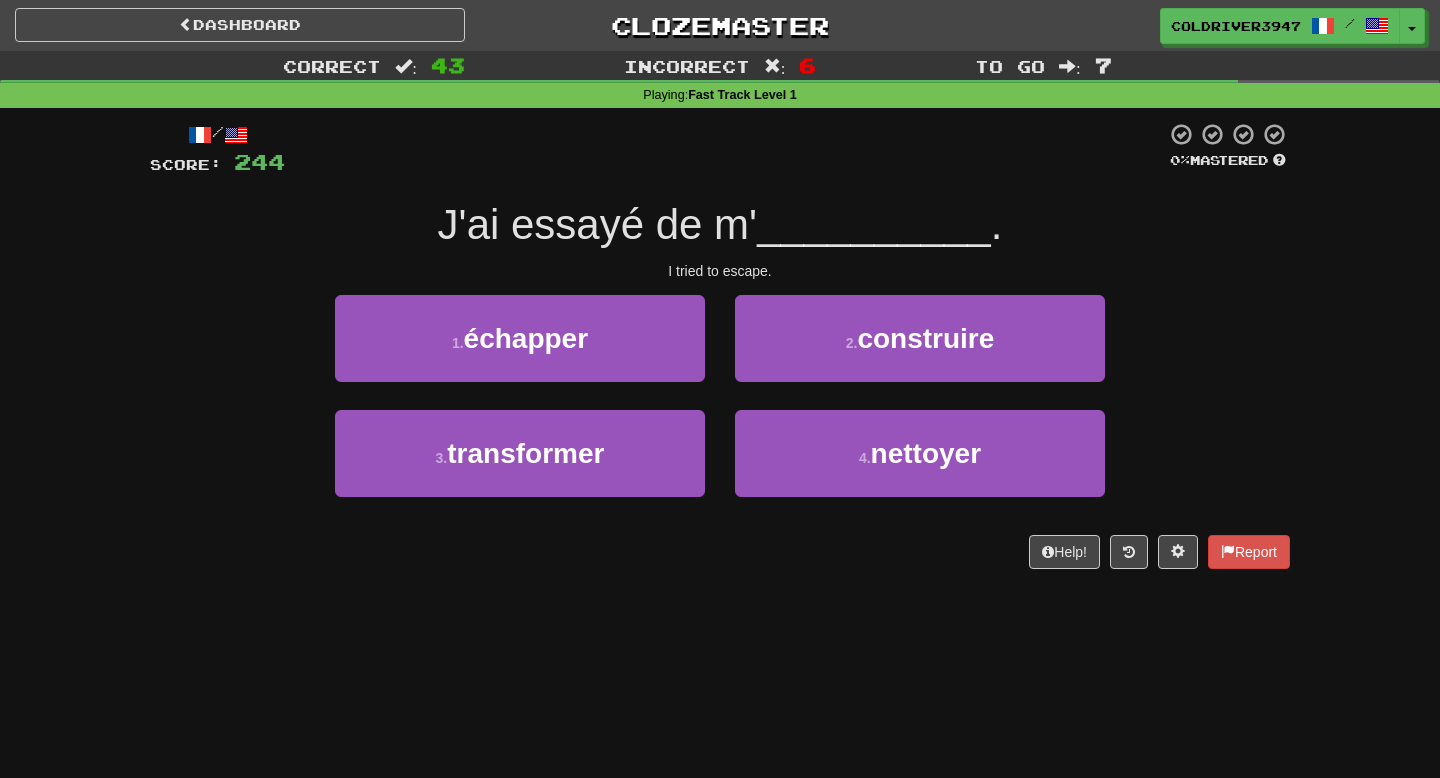 click on "1 .  échapper" at bounding box center (520, 352) 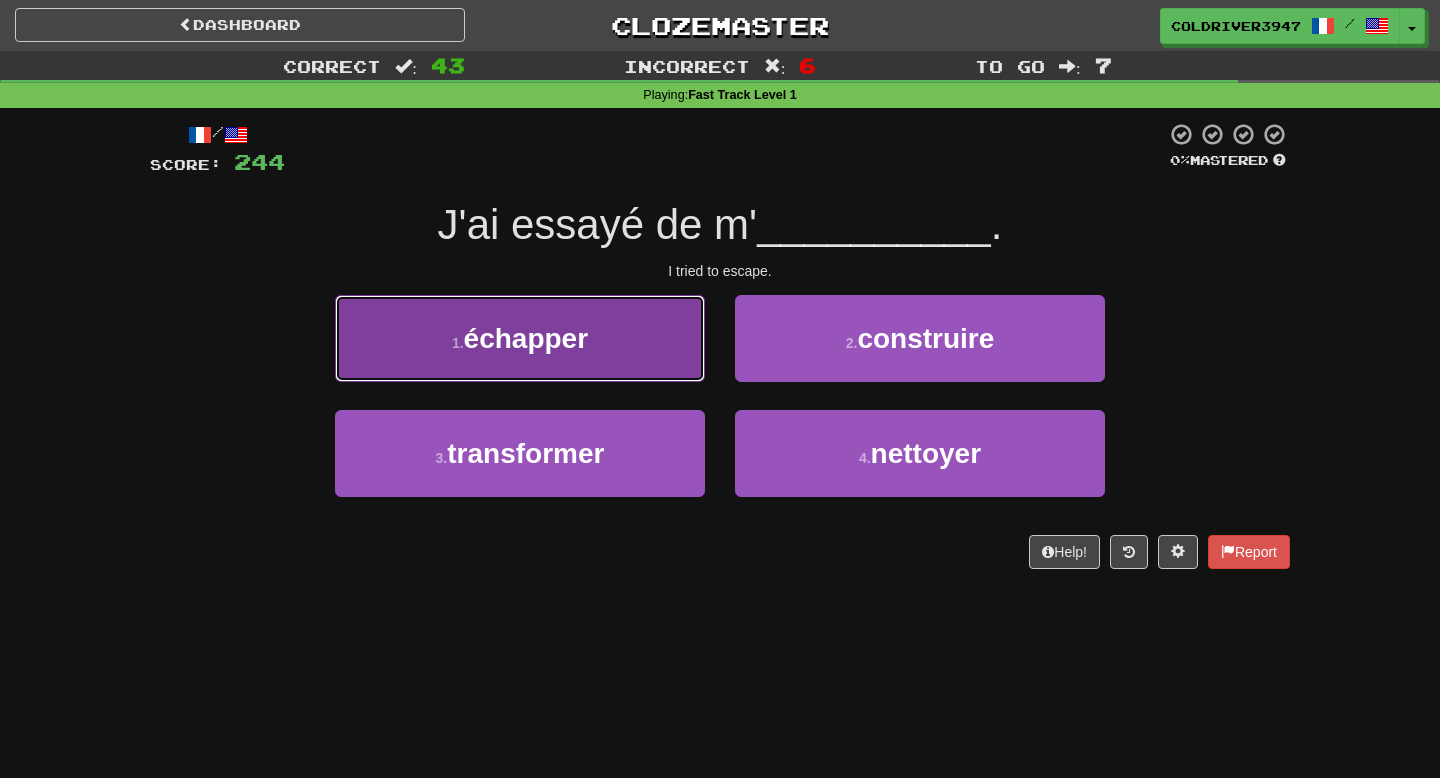 click on "1 .  échapper" at bounding box center (520, 338) 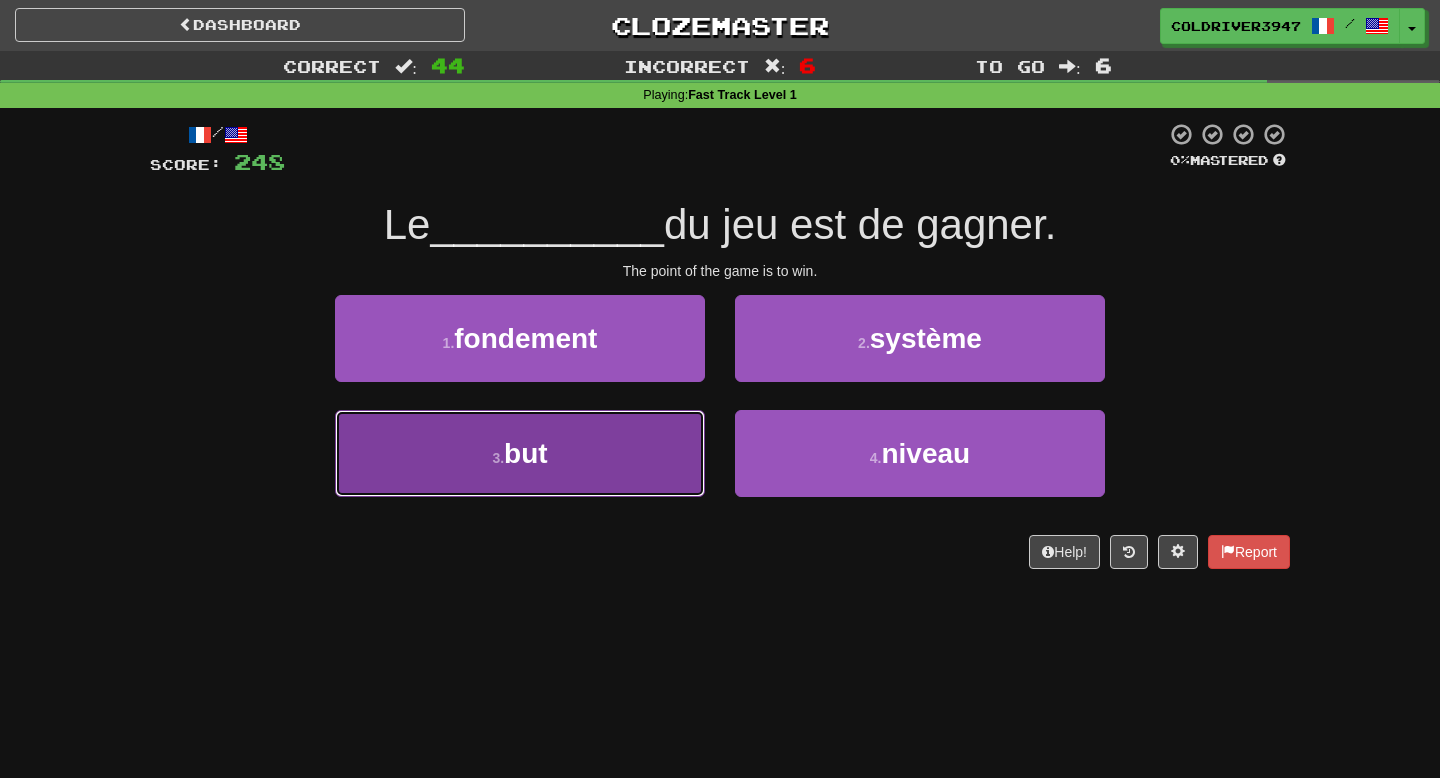 click on "3 .  but" at bounding box center [520, 453] 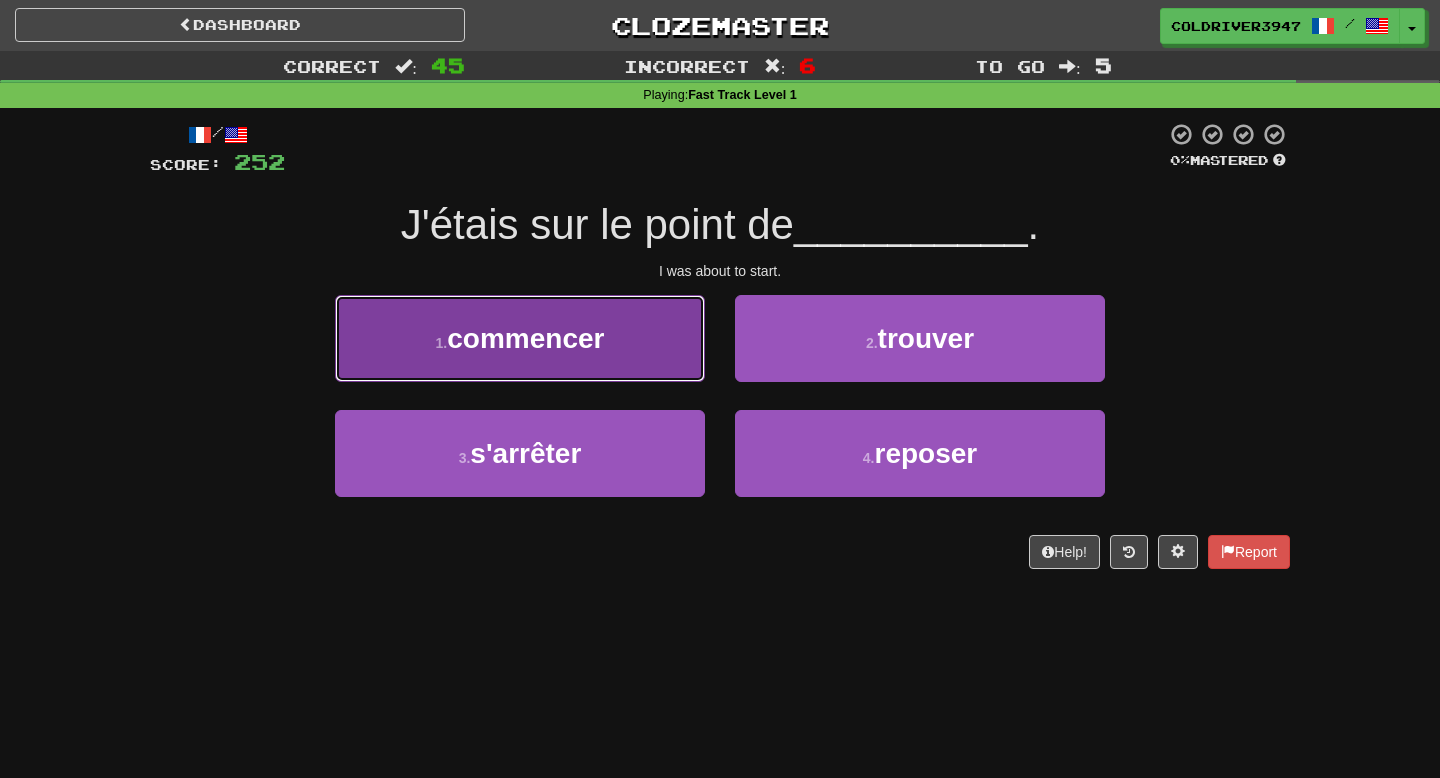 click on "1 .  commencer" at bounding box center [520, 338] 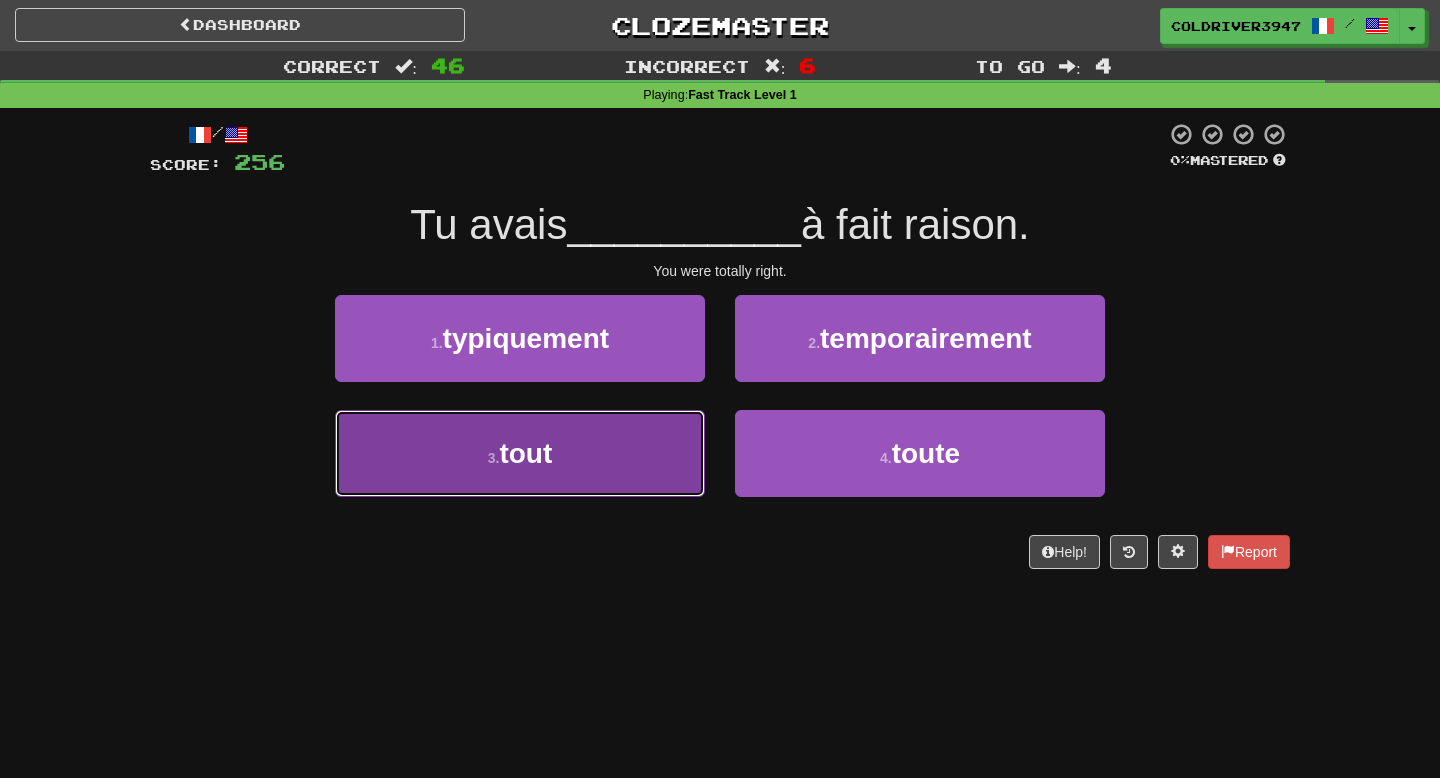 click on "3 .  tout" at bounding box center (520, 453) 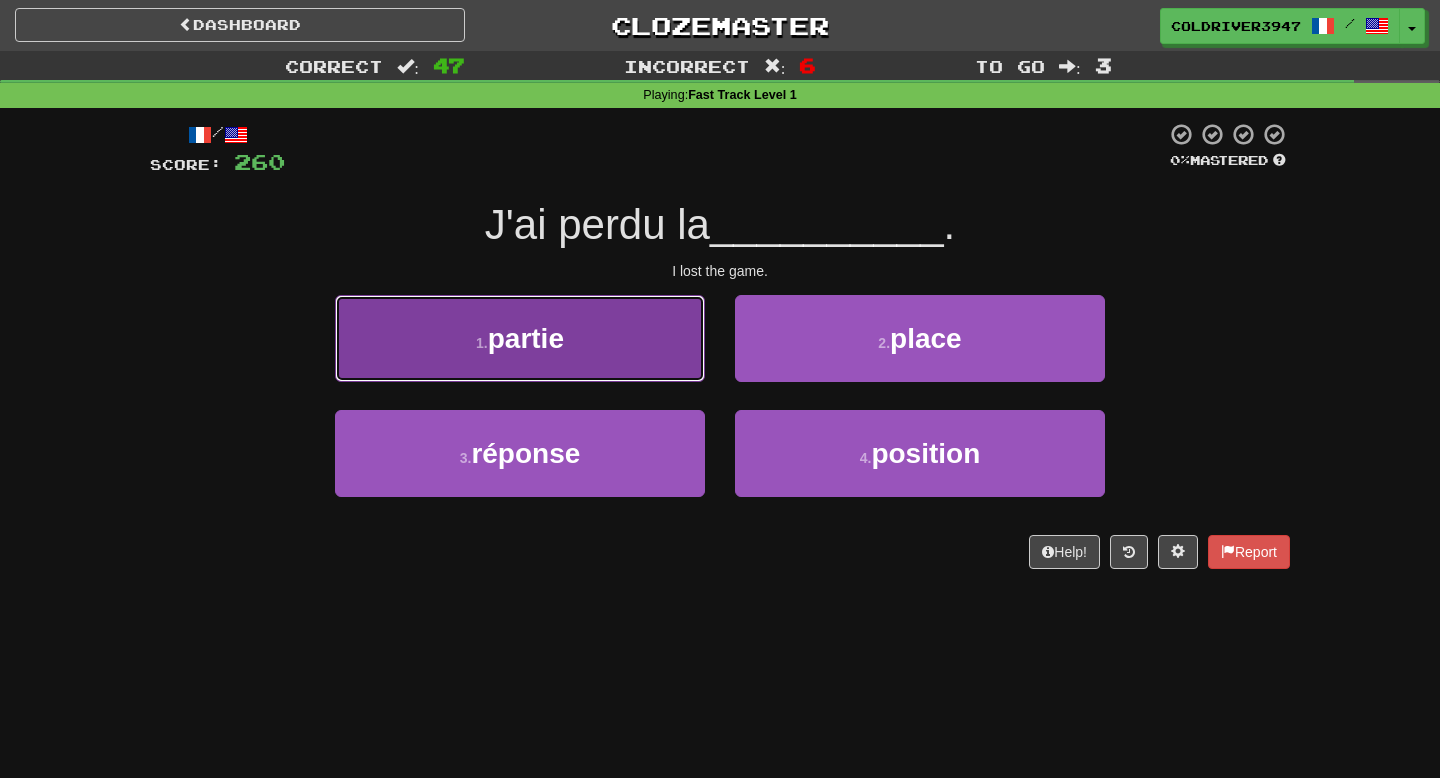 click on "1 .  partie" at bounding box center (520, 338) 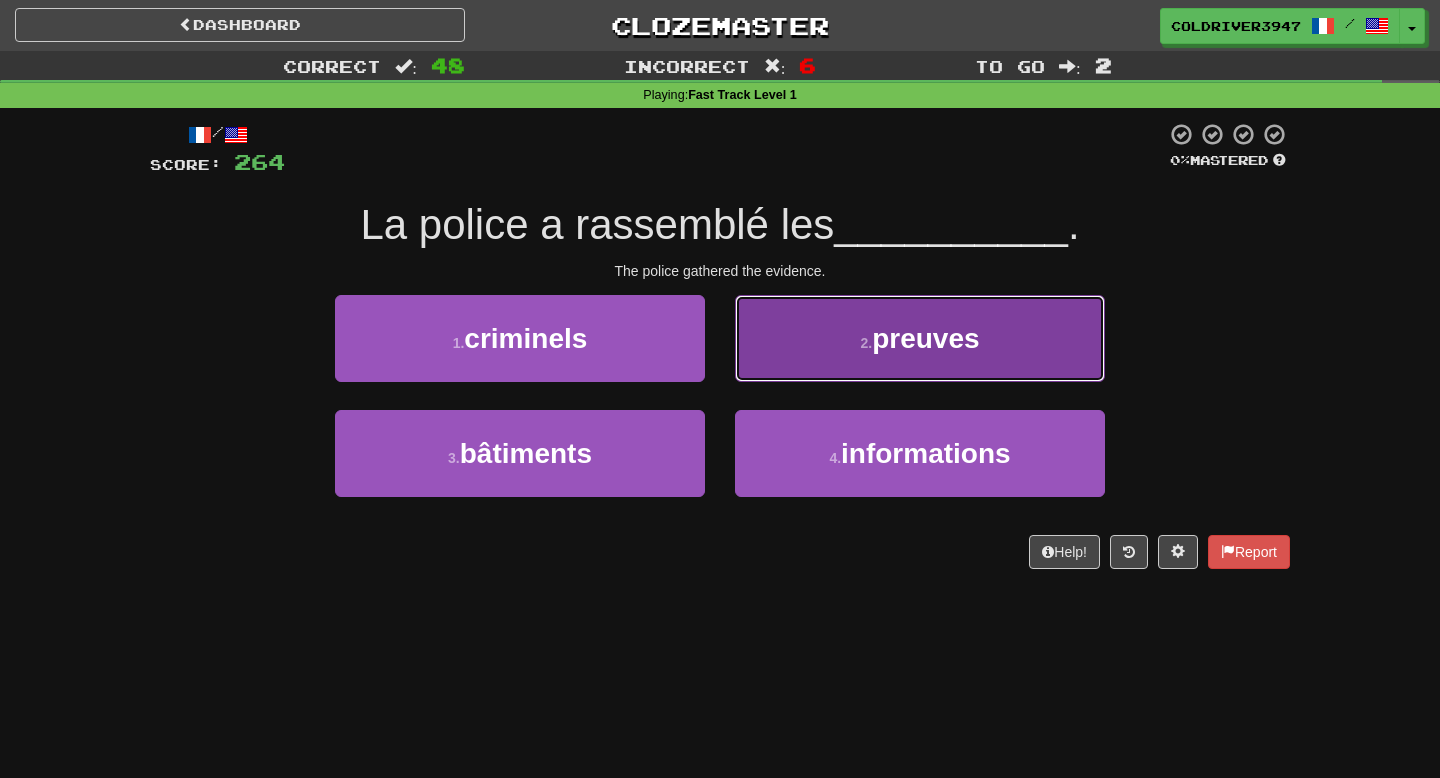 click on "2 .  preuves" at bounding box center (920, 338) 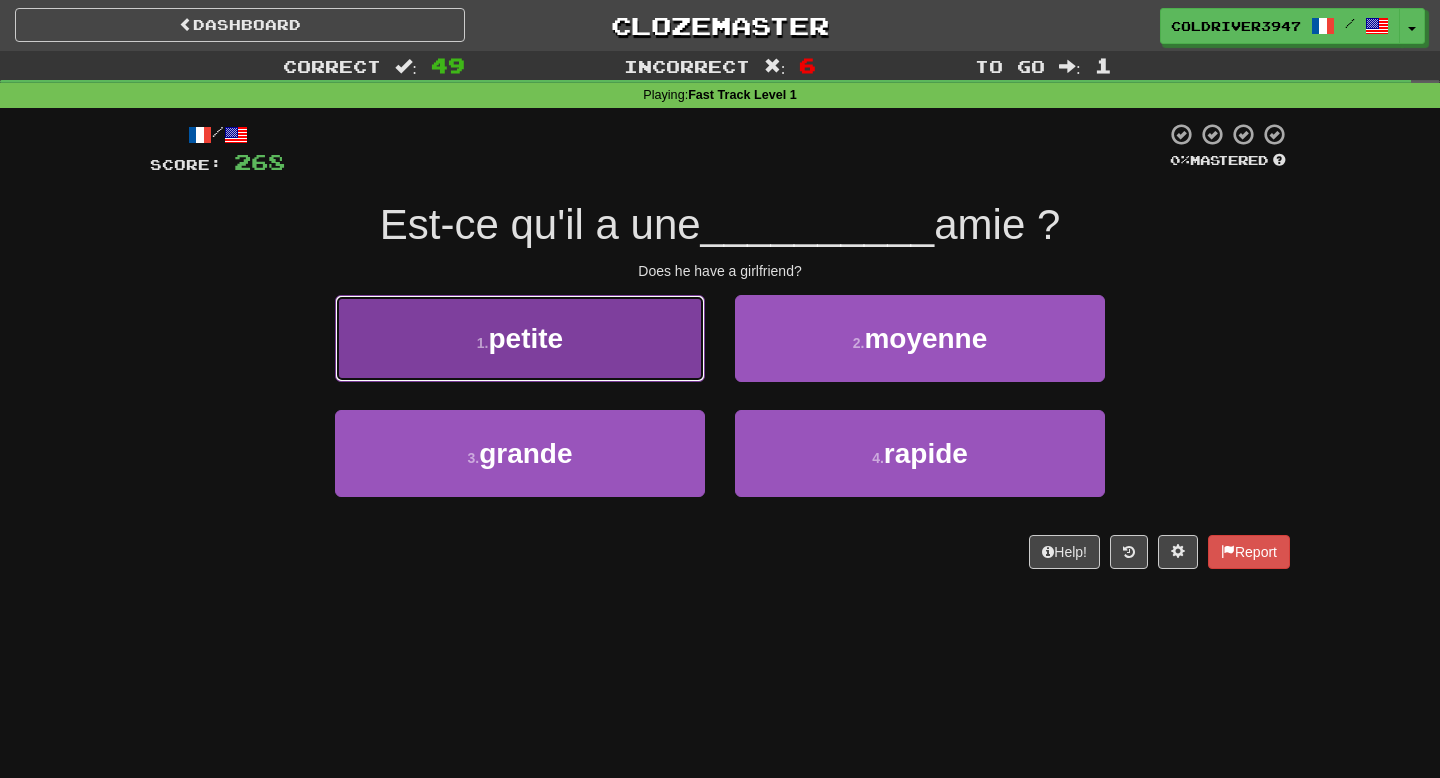 click on "1 .  petite" at bounding box center (520, 338) 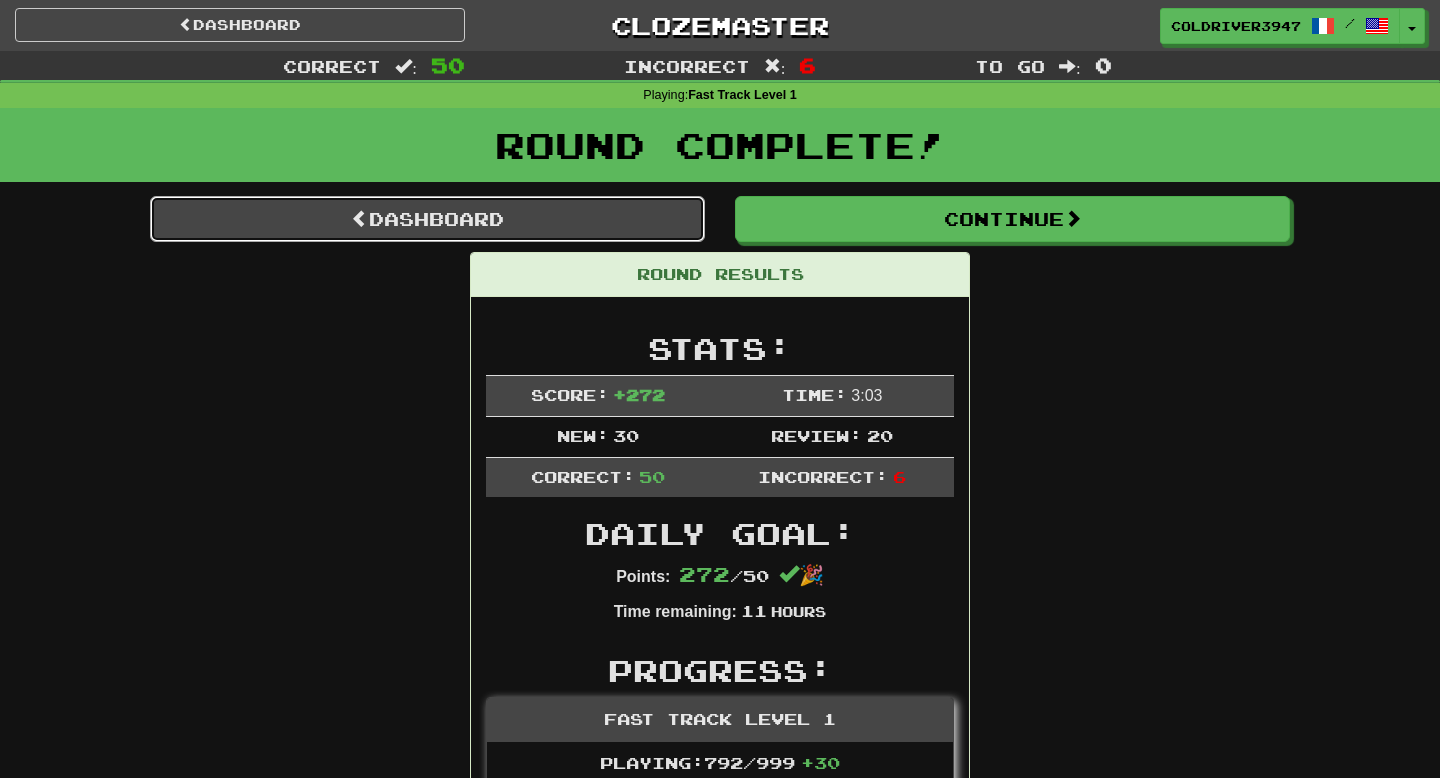 click on "Dashboard" at bounding box center [427, 219] 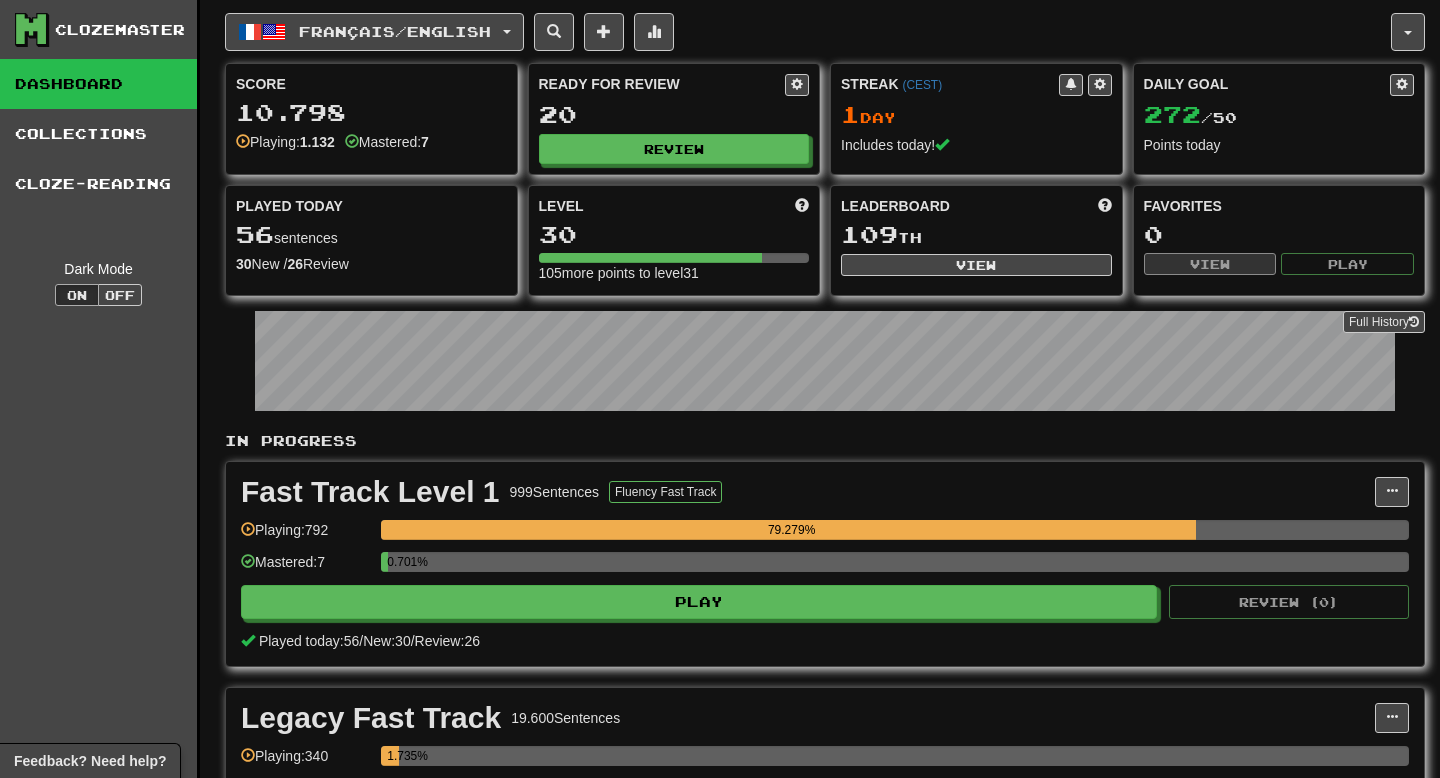 scroll, scrollTop: 0, scrollLeft: 0, axis: both 